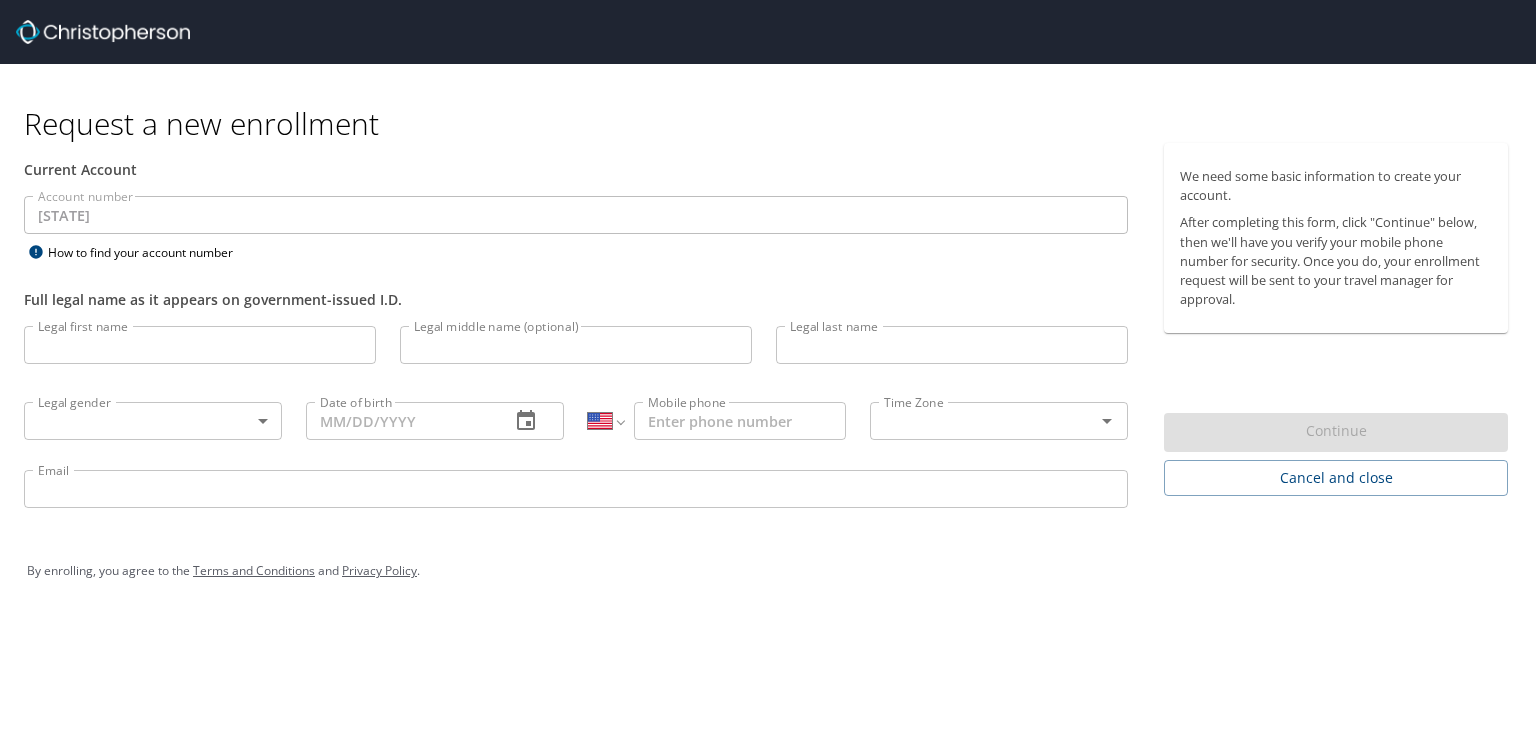 scroll, scrollTop: 0, scrollLeft: 0, axis: both 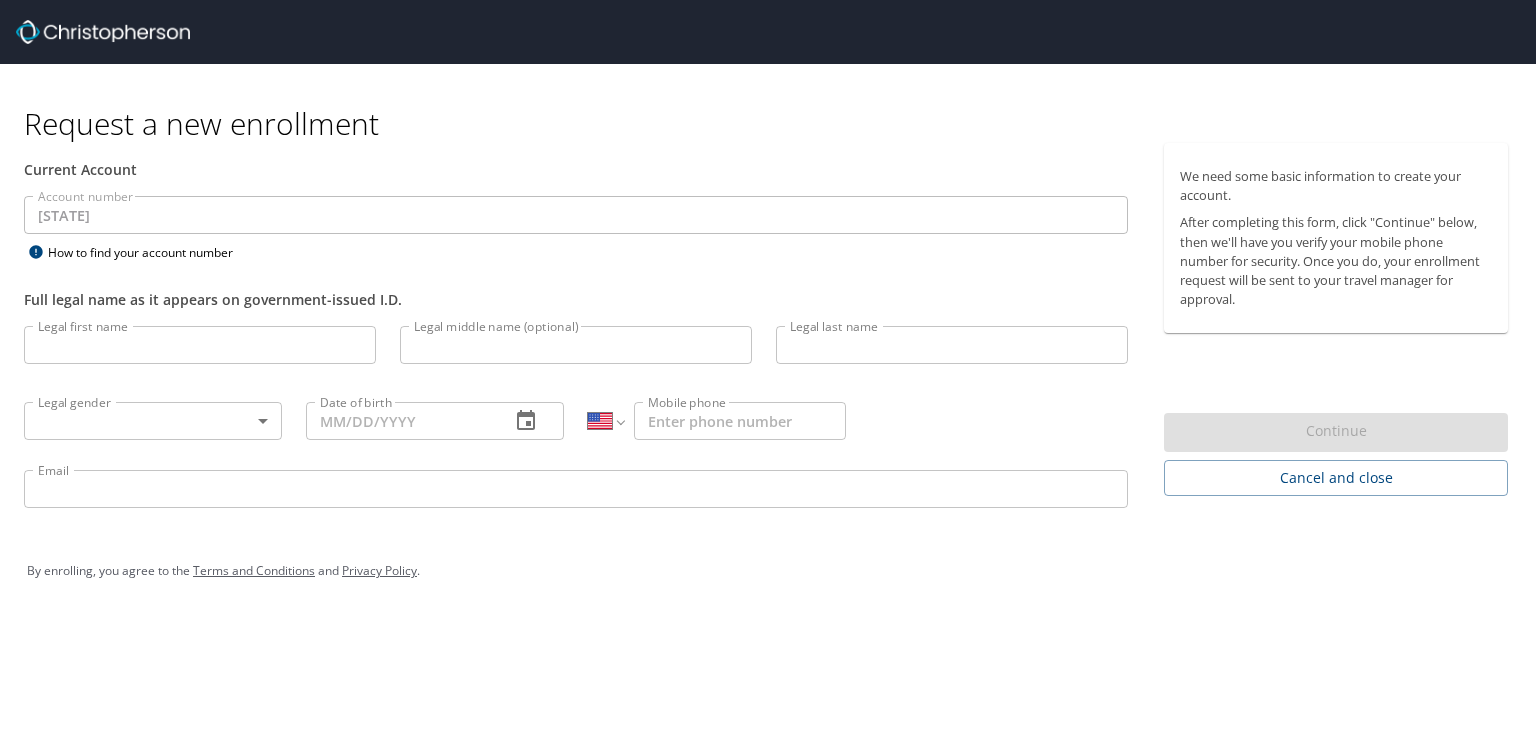 click on "Legal first name" at bounding box center (200, 345) 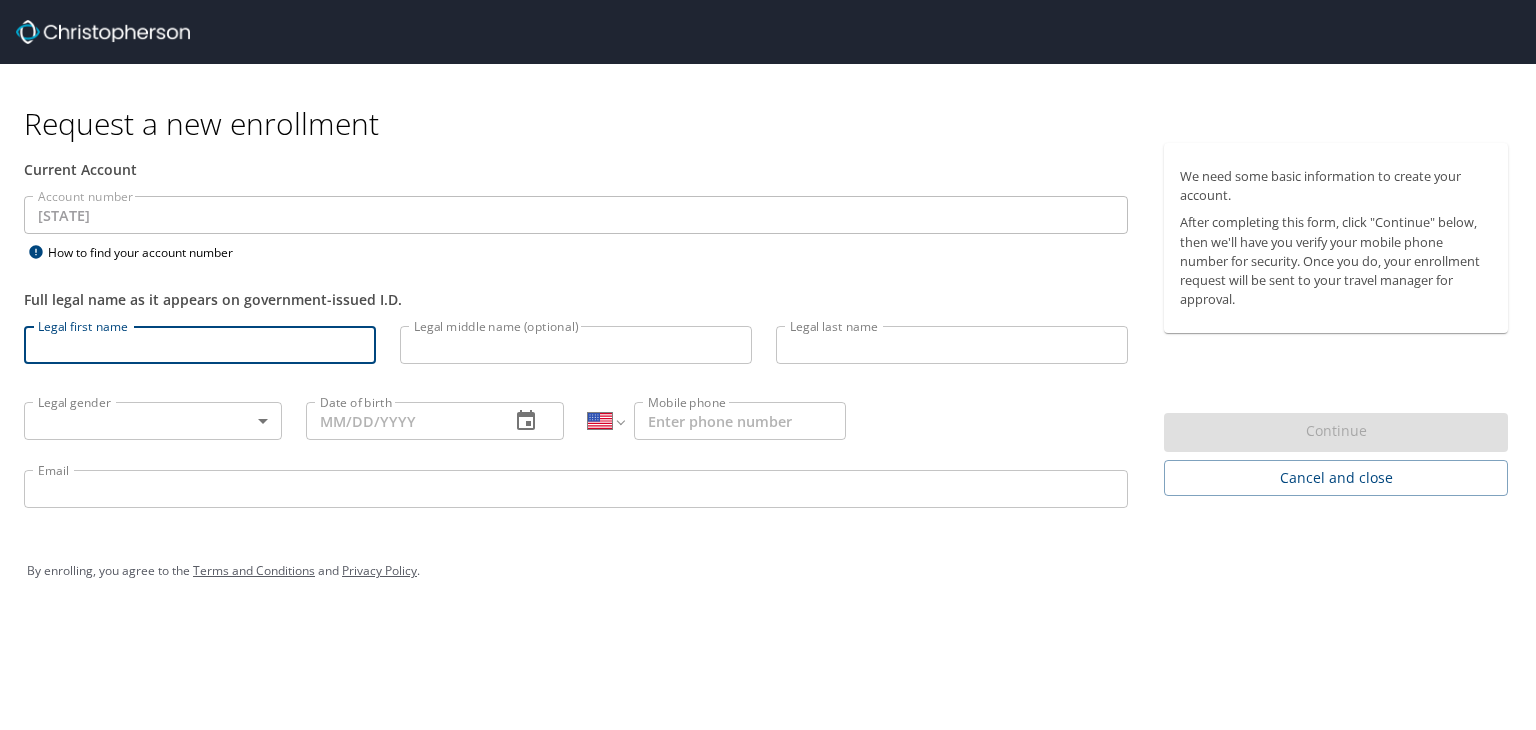 click on "Legal first name" at bounding box center (200, 345) 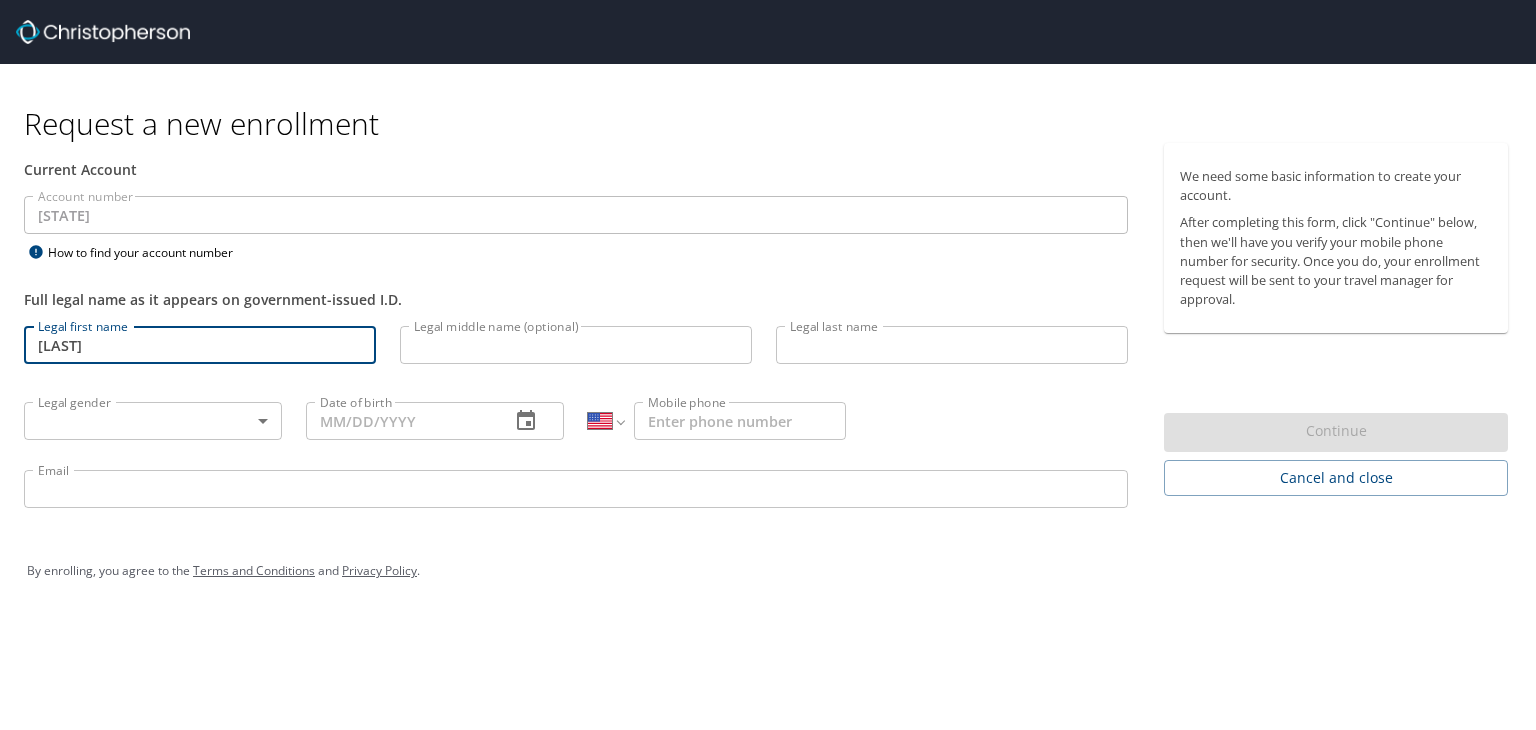 click on "Legal last name" at bounding box center [952, 345] 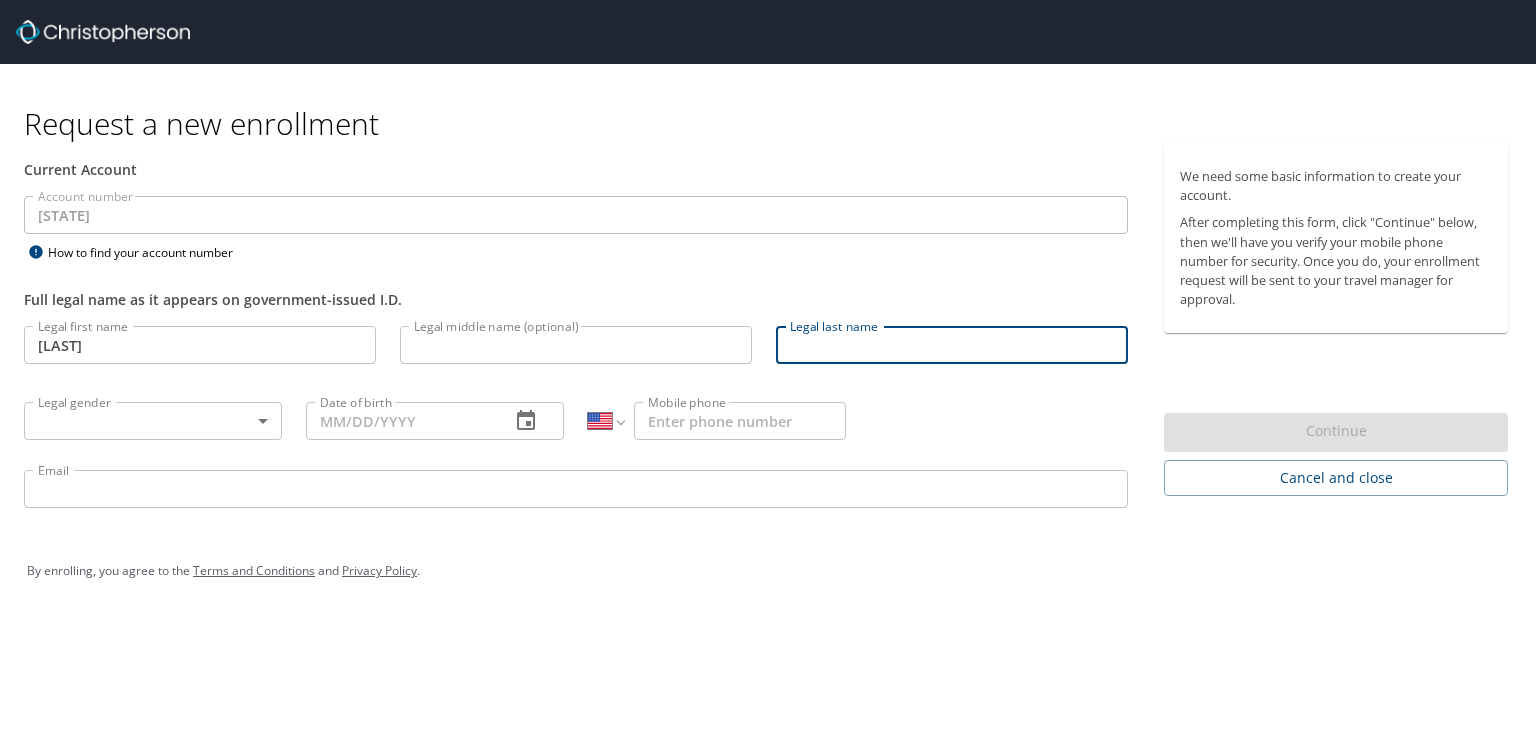 type on "[LAST]" 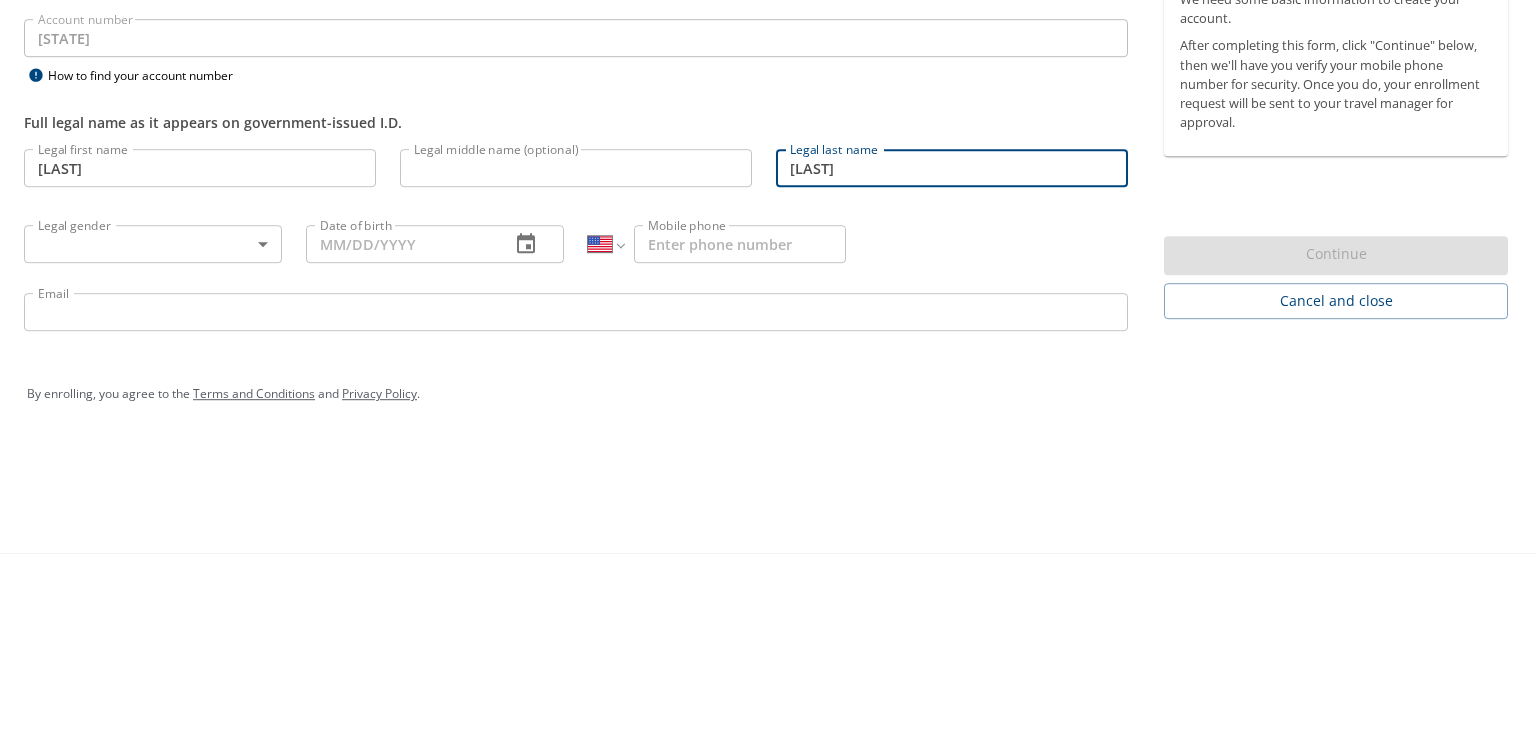 click on "Request a new enrollment Current Account Account number STATEOFLA Account number  How to find your account number Full legal name as it appears on government-issued I.D. Legal first name [FIRST] Legal first name Legal middle name (optional) Legal middle name (optional) Legal last name [LAST] Legal last name Legal gender ​ Legal gender Date of birth Date of birth International Afghanistan Åland Islands Albania Algeria American Samoa Andorra Angola Anguilla Antigua and Barbuda Argentina Armenia Aruba Ascension Island Australia Austria Azerbaijan Bahamas Bahrain Bangladesh Barbados Belarus Belgium Belize Benin Bermuda Bhutan Bolivia Bonaire, Sint Eustatius and Saba Bosnia and Herzegovina Botswana Brazil British Indian Ocean Territory Brunei Darussalam Bulgaria Burkina Faso Burma Burundi Cambodia Cameroon Canada Cape Verde Cayman Islands Central African Republic Chad Chile China Christmas Island Cocos (Keeling) Islands Colombia Comoros Congo Congo, Democratic Republic of the Cook Islands Costa Rica Croatia" at bounding box center [768, 365] 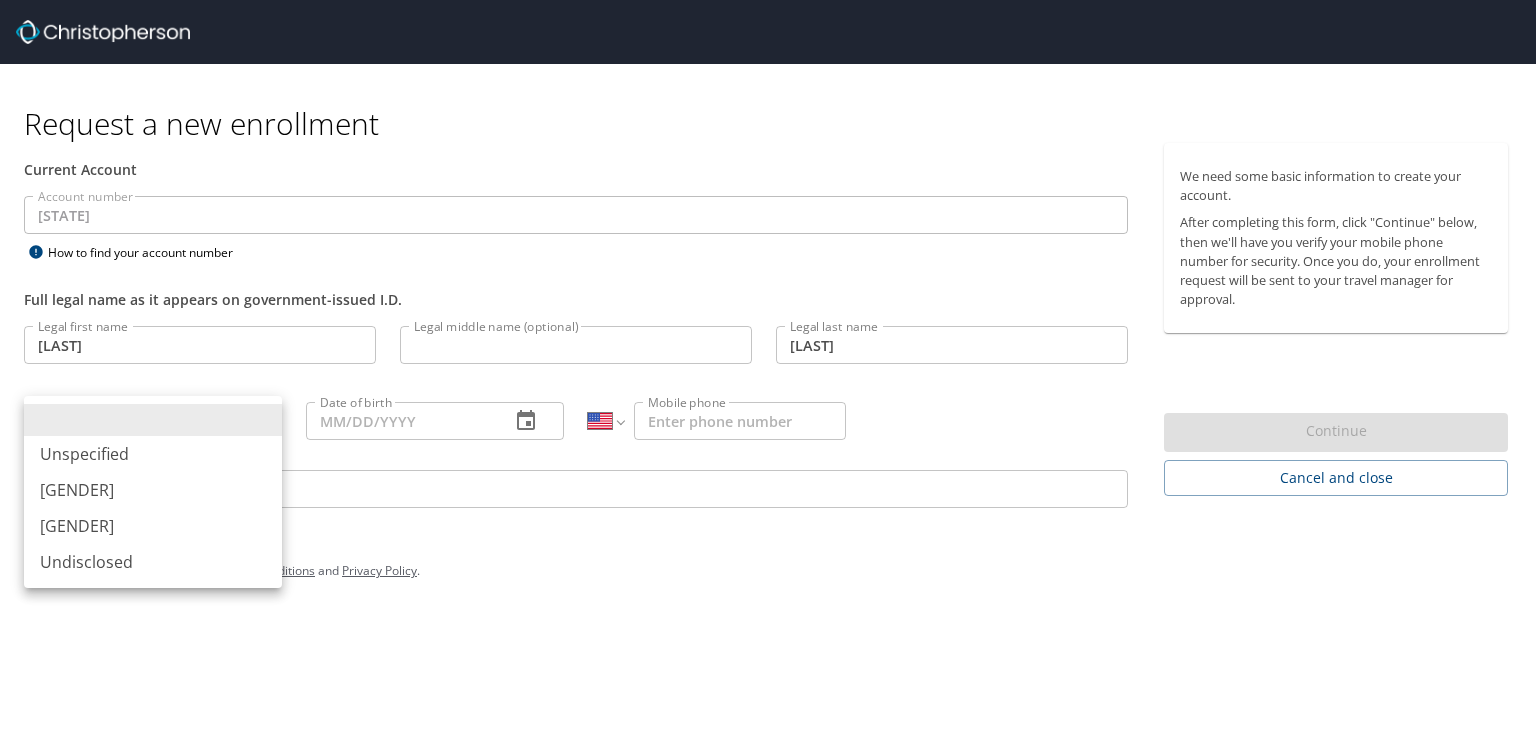 click on "[GENDER]" at bounding box center (153, 526) 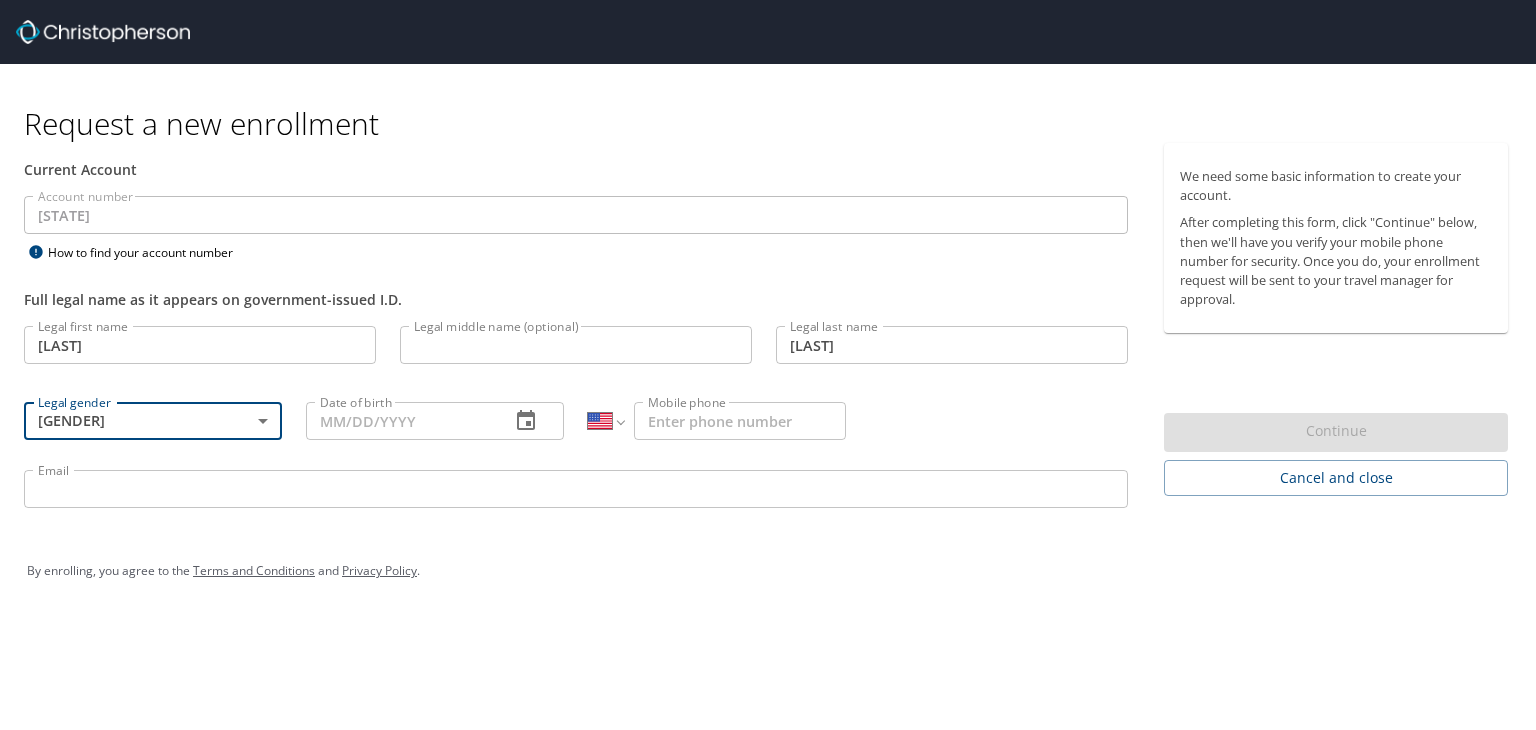 click on "Date of birth" at bounding box center [400, 421] 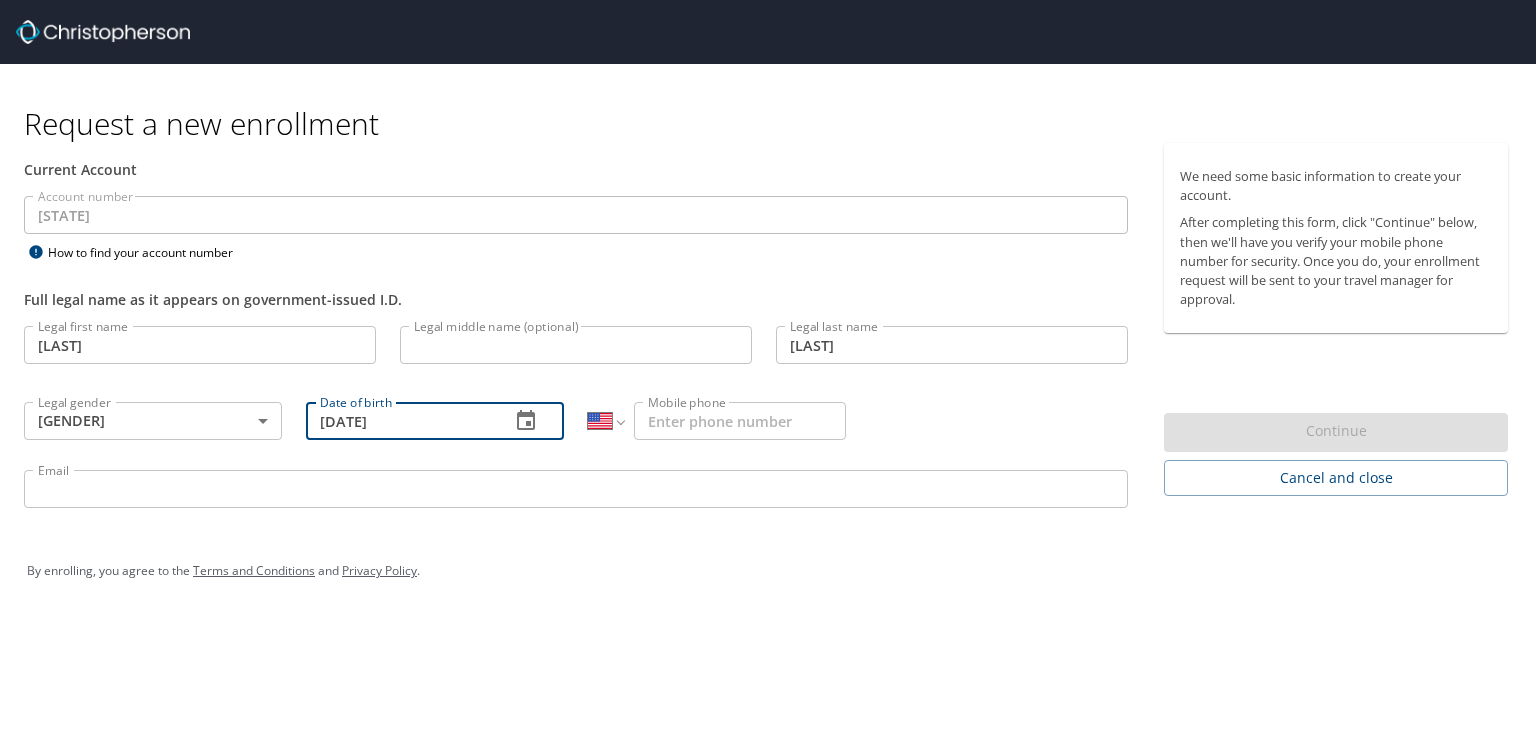 type on "[DATE]" 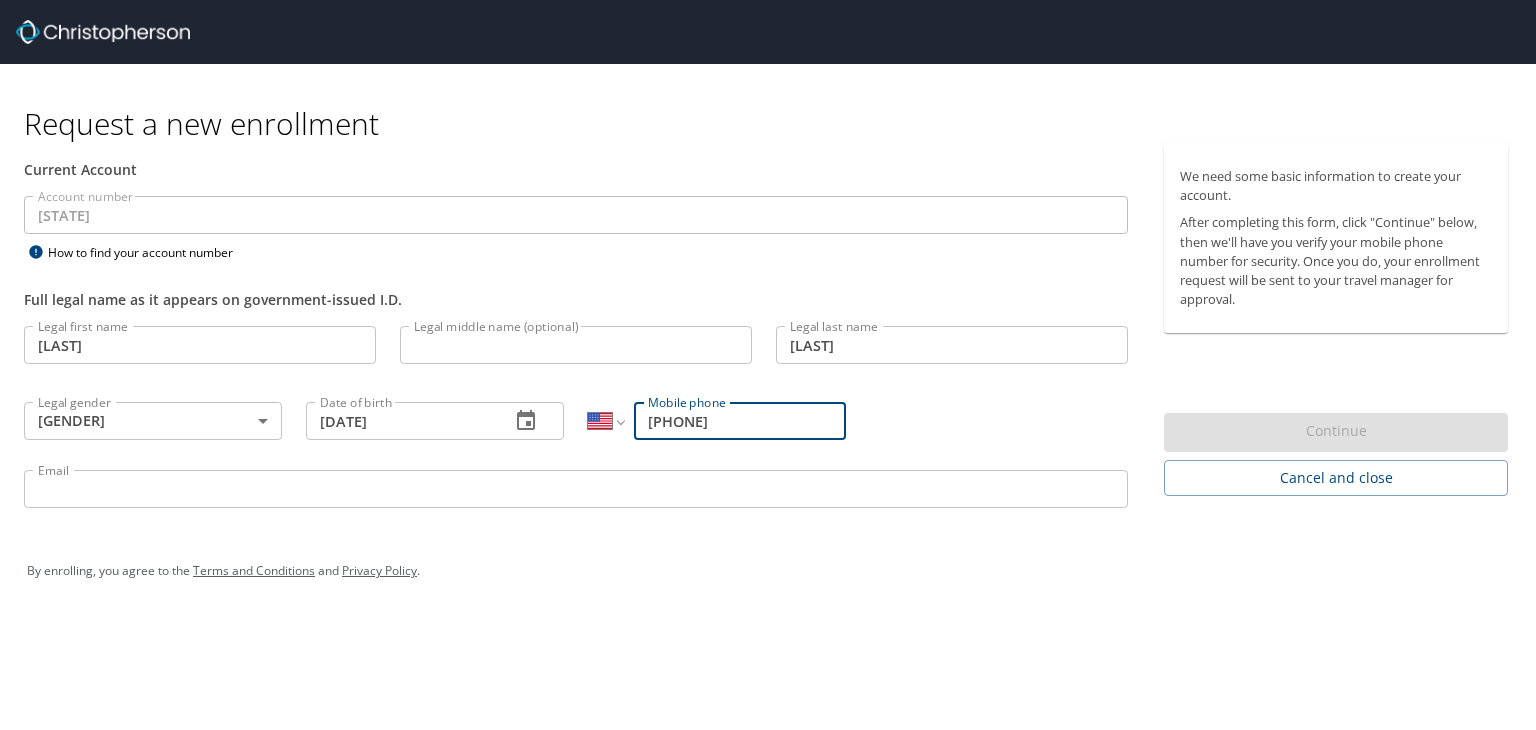 type on "[PHONE]" 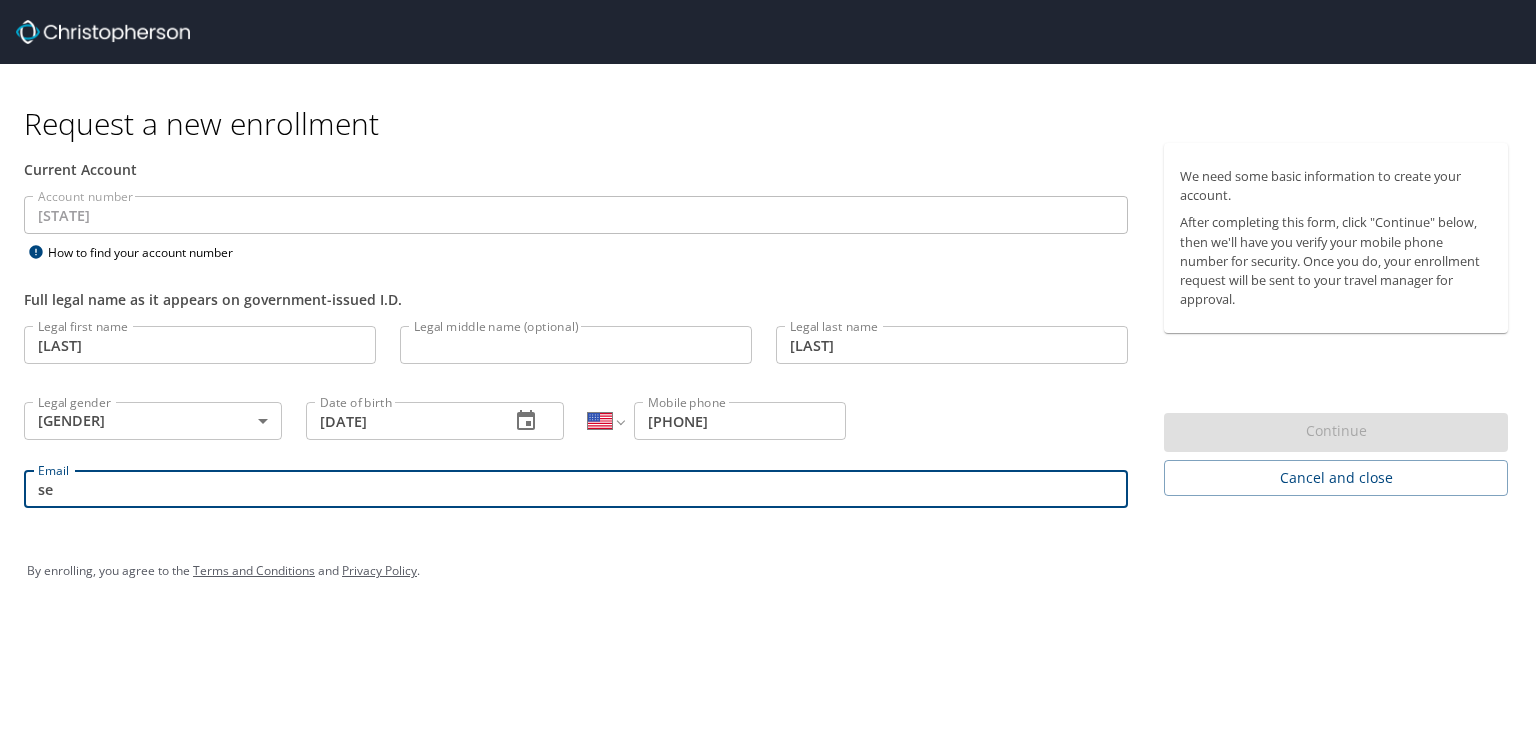 type on "[EMAIL]" 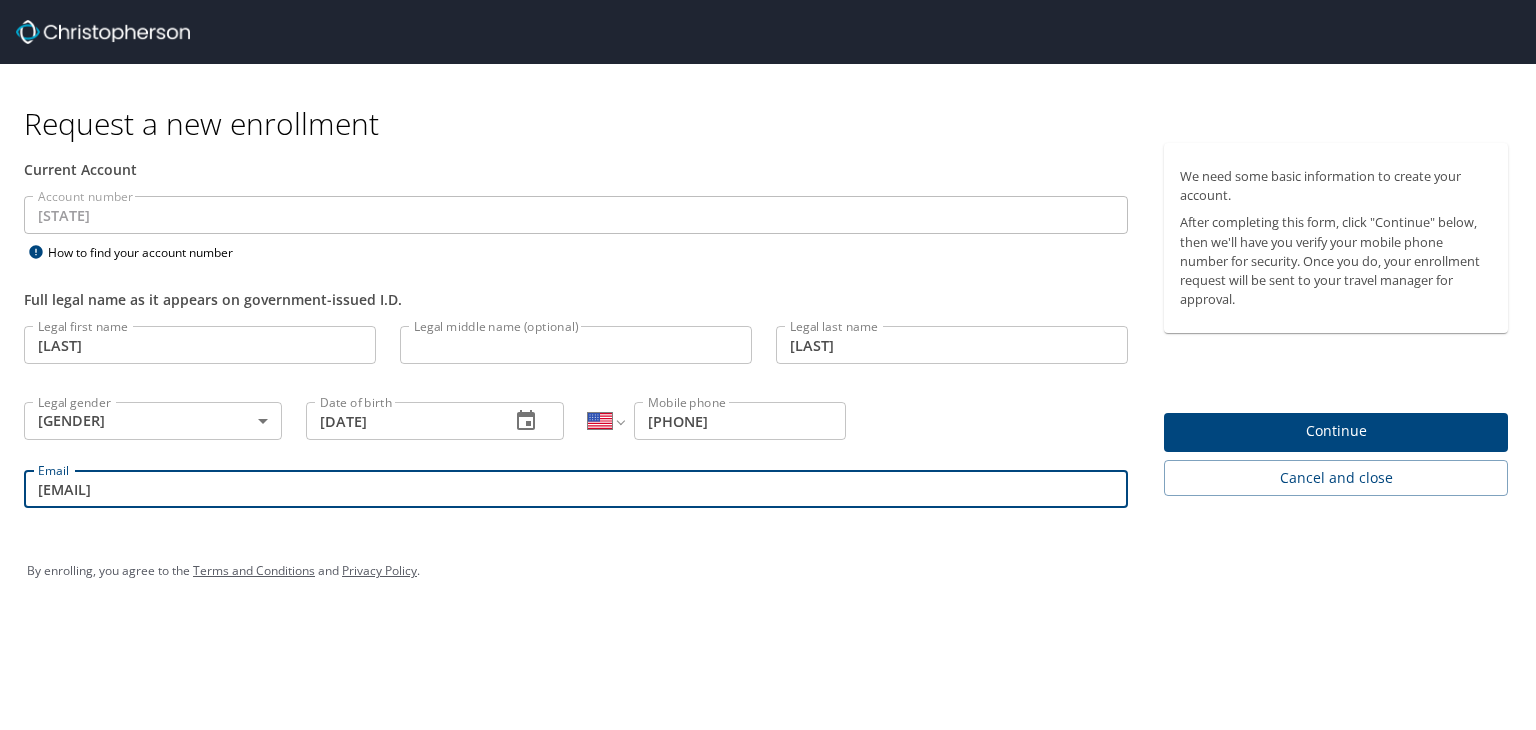click on "Continue" at bounding box center (1336, 431) 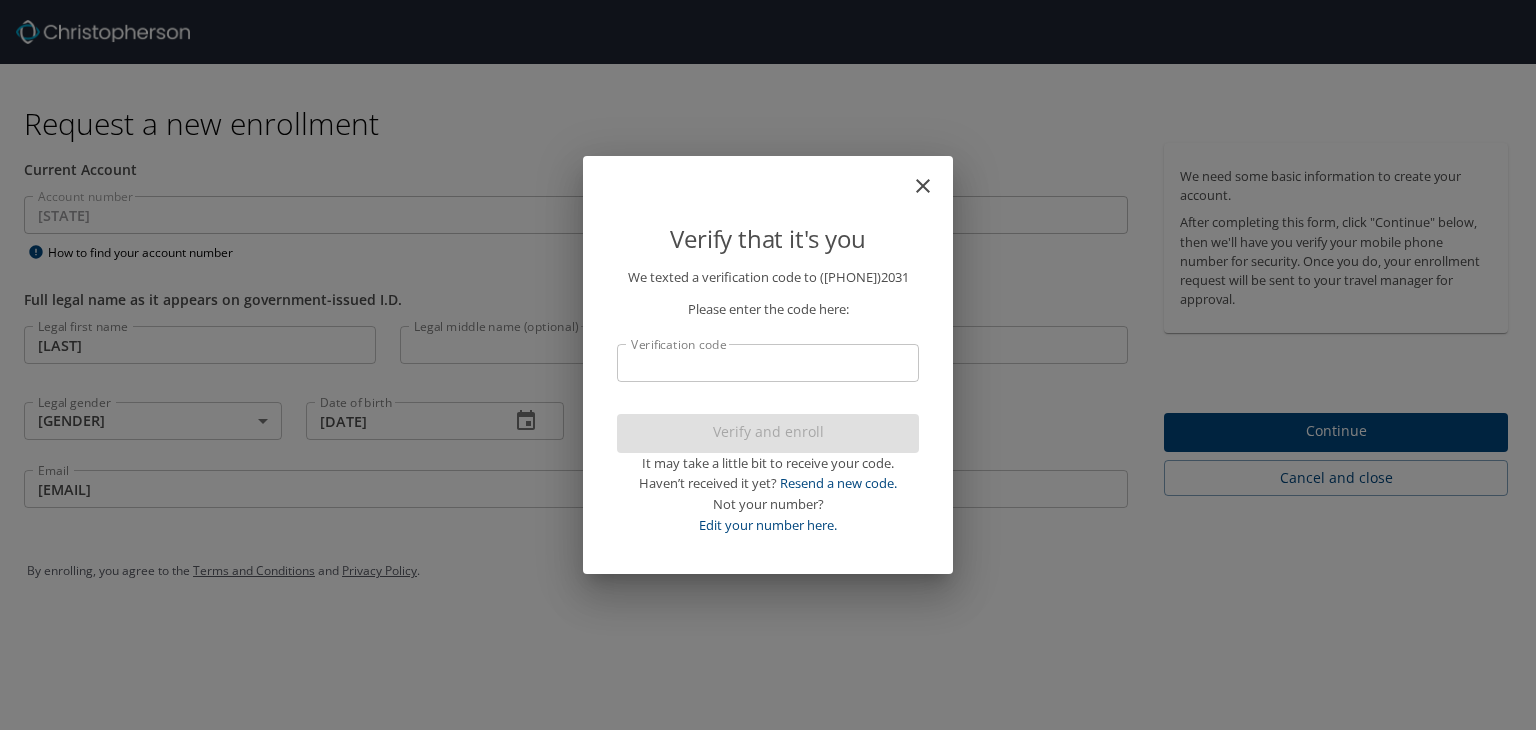 click on "Verification code" at bounding box center (768, 363) 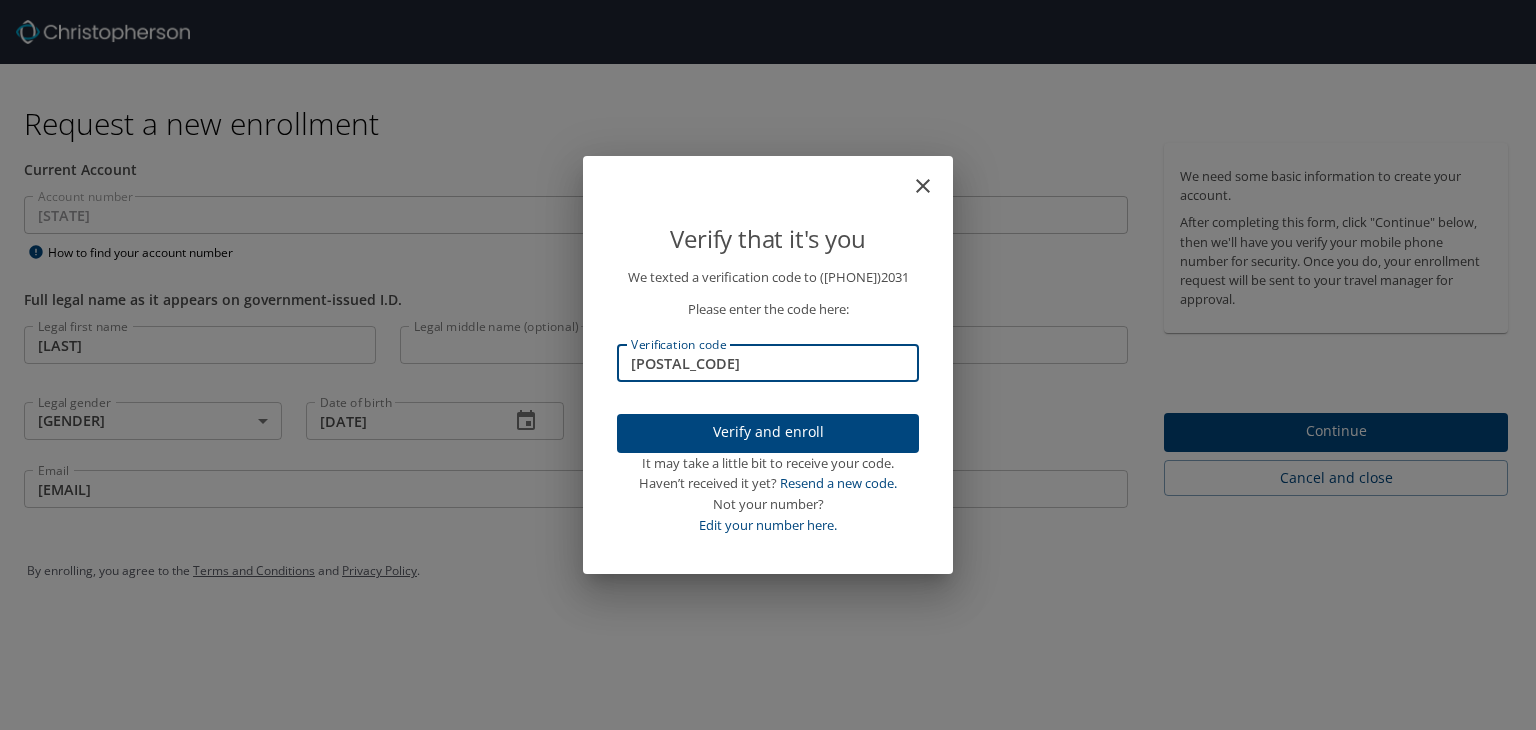 type on "[POSTAL_CODE]" 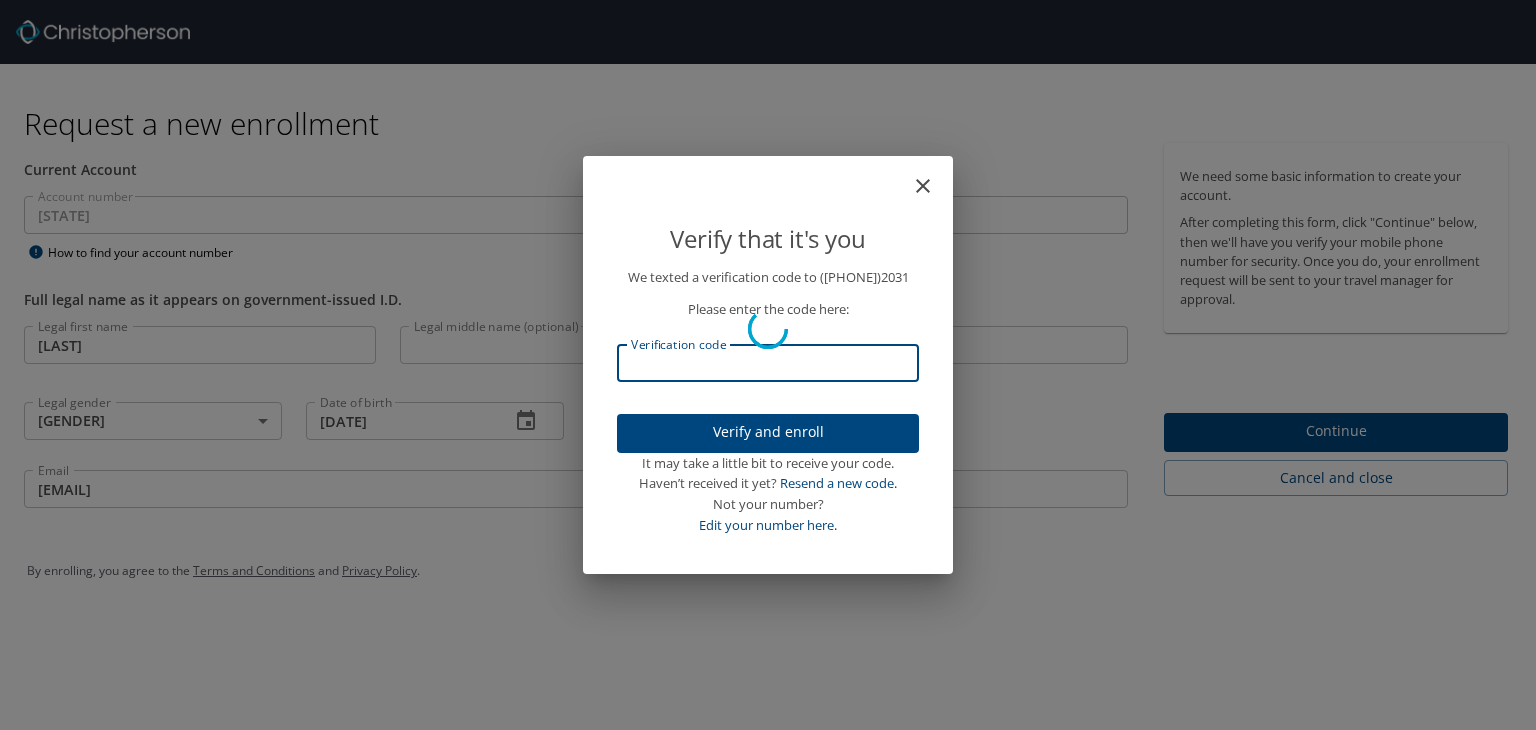 click on "Verify that it's you We texted a verification code to ([PHONE]) [PHONE] Please enter the code here: Verification code Verification code Verify and enroll It may take a little bit to receive your code. Haven’t received it yet?   Resend a new code. Not your number? Edit your number here." at bounding box center (768, 365) 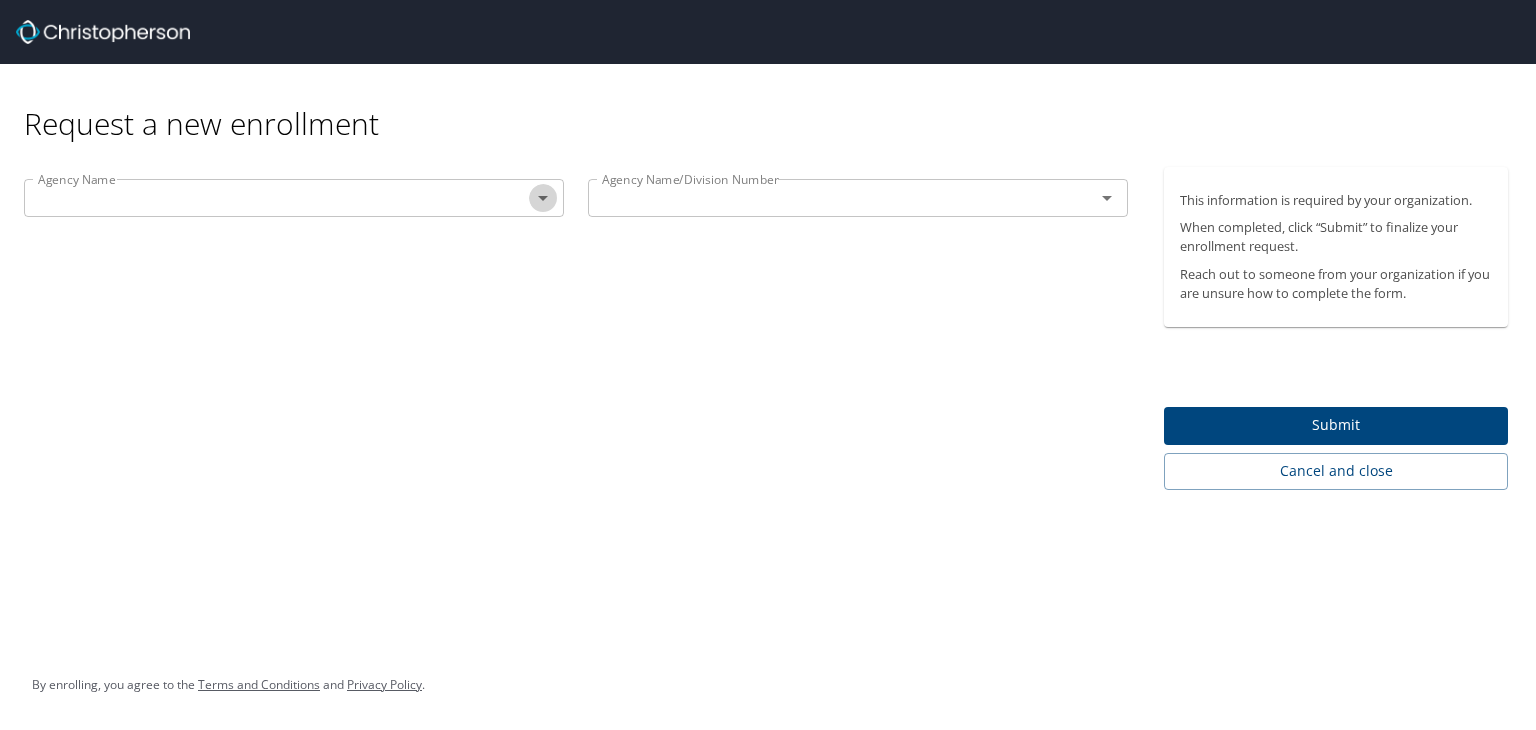 click at bounding box center [543, 198] 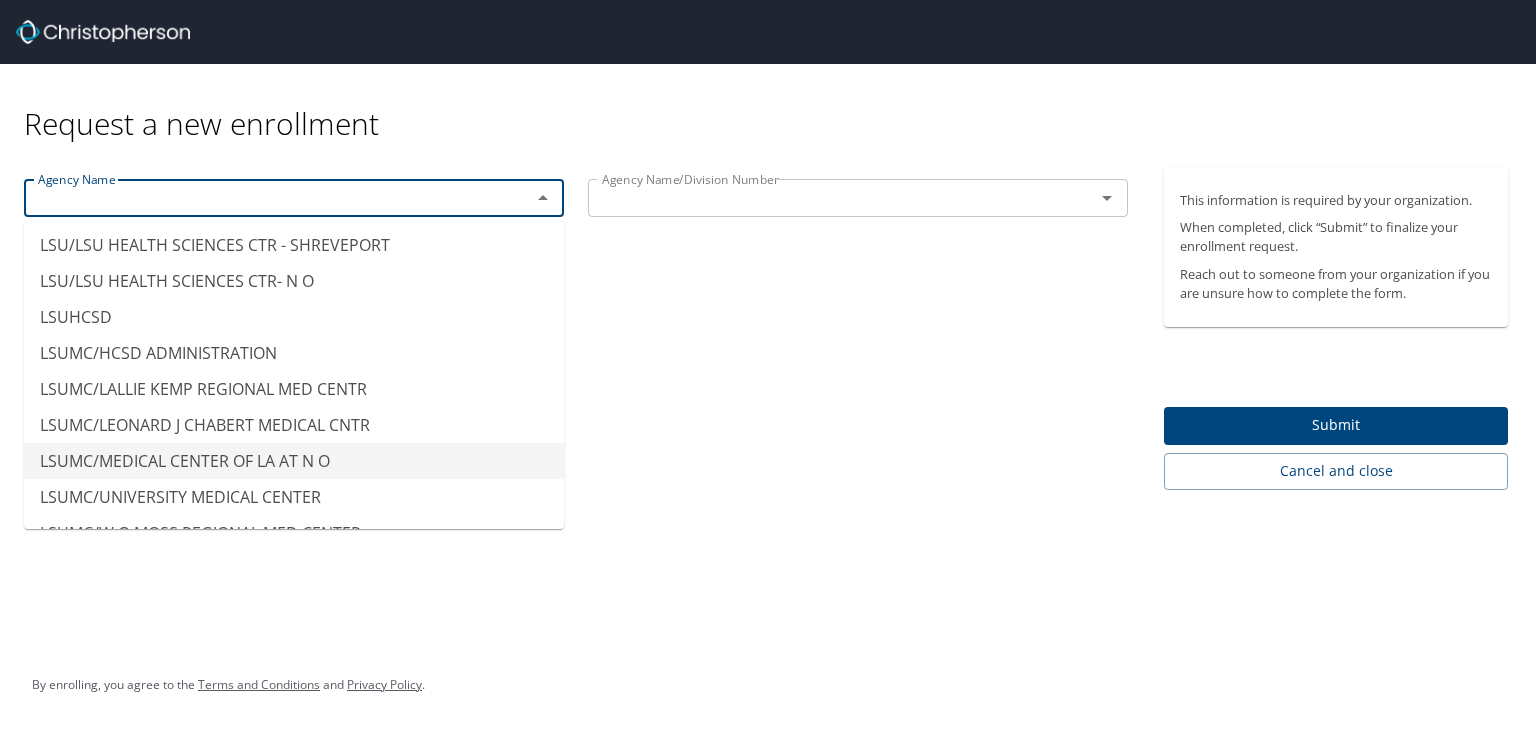 scroll, scrollTop: 10043, scrollLeft: 0, axis: vertical 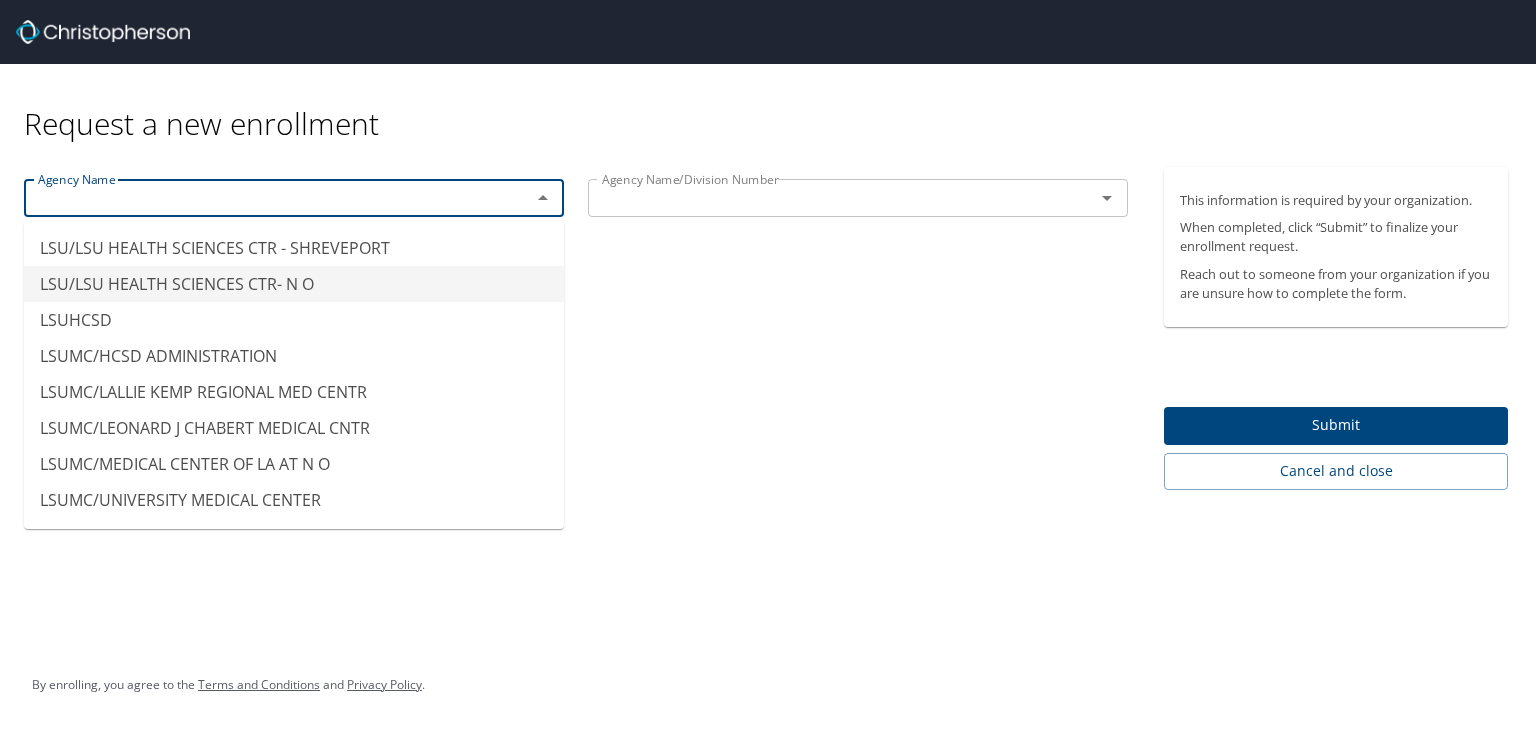 click on "LSU/LSU HEALTH SCIENCES CTR- N O" at bounding box center (294, 284) 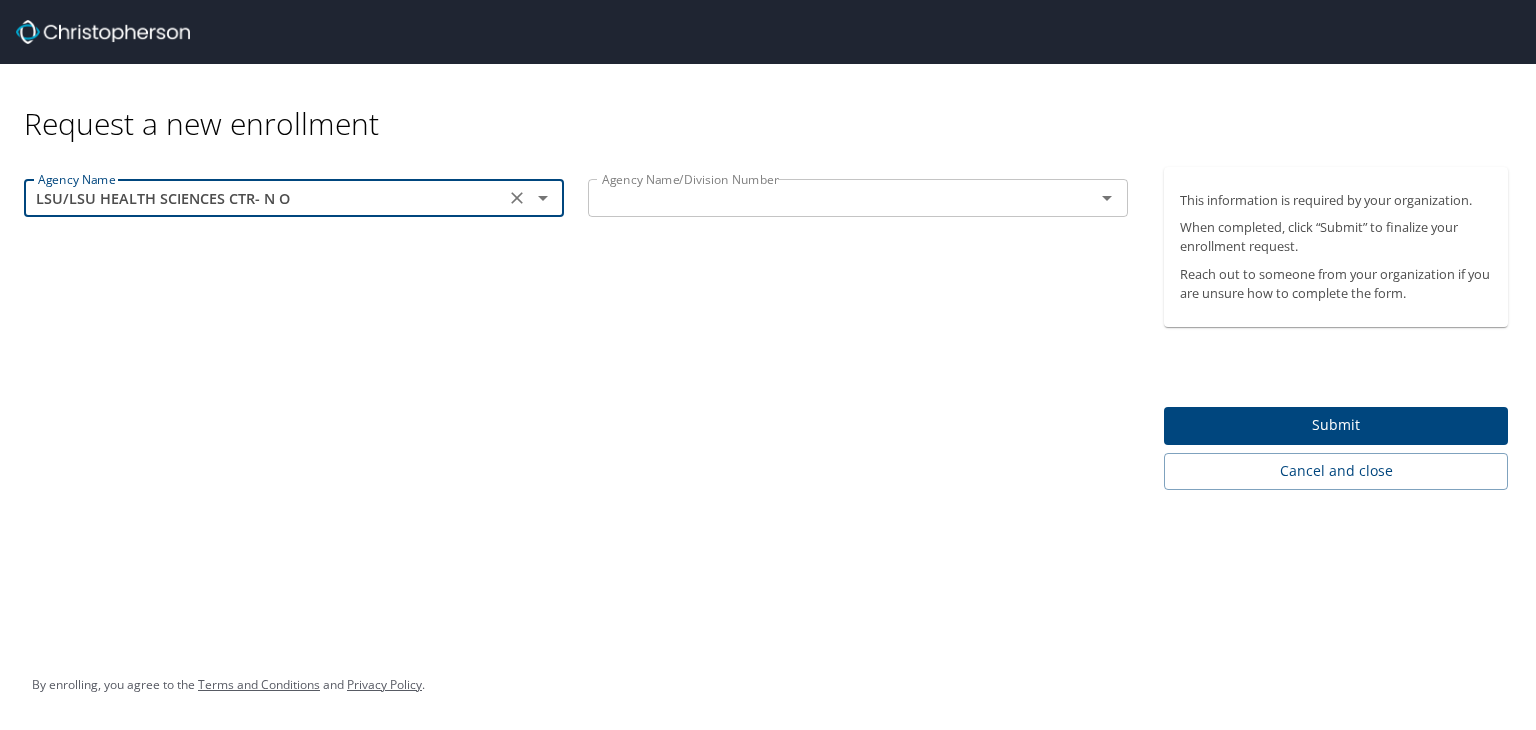 click at bounding box center [828, 198] 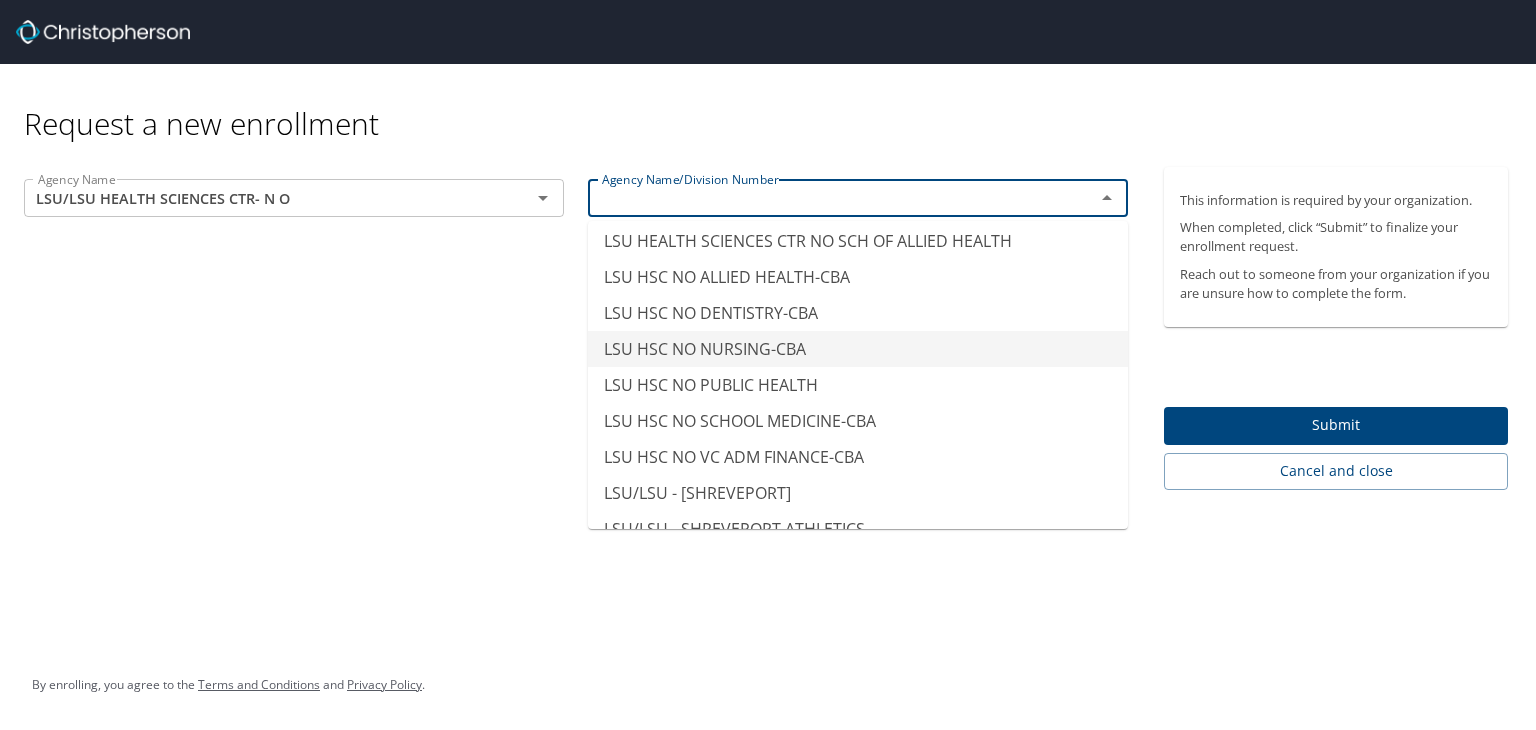 scroll, scrollTop: 9700, scrollLeft: 0, axis: vertical 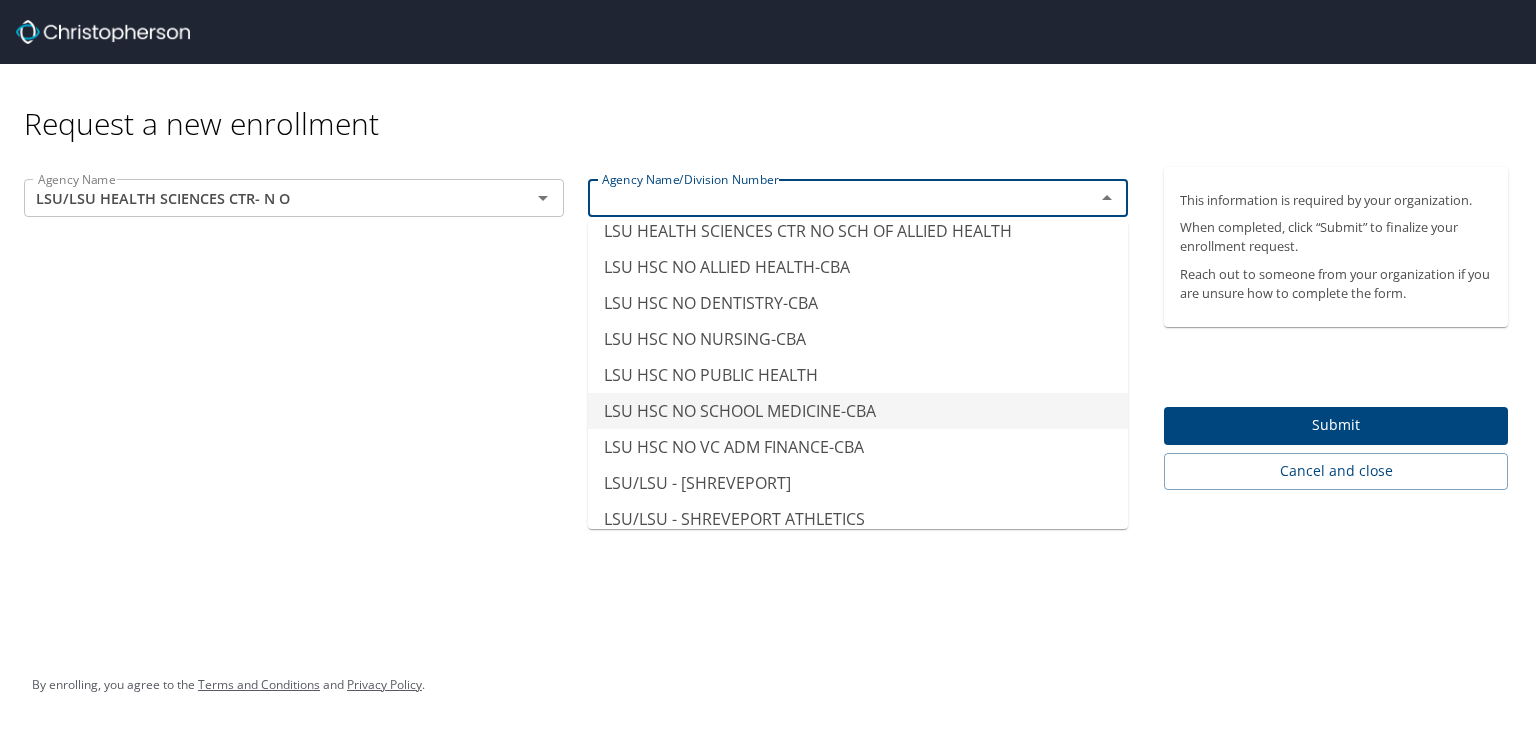 click on "LSU HSC NO SCHOOL MEDICINE-CBA" at bounding box center [858, 411] 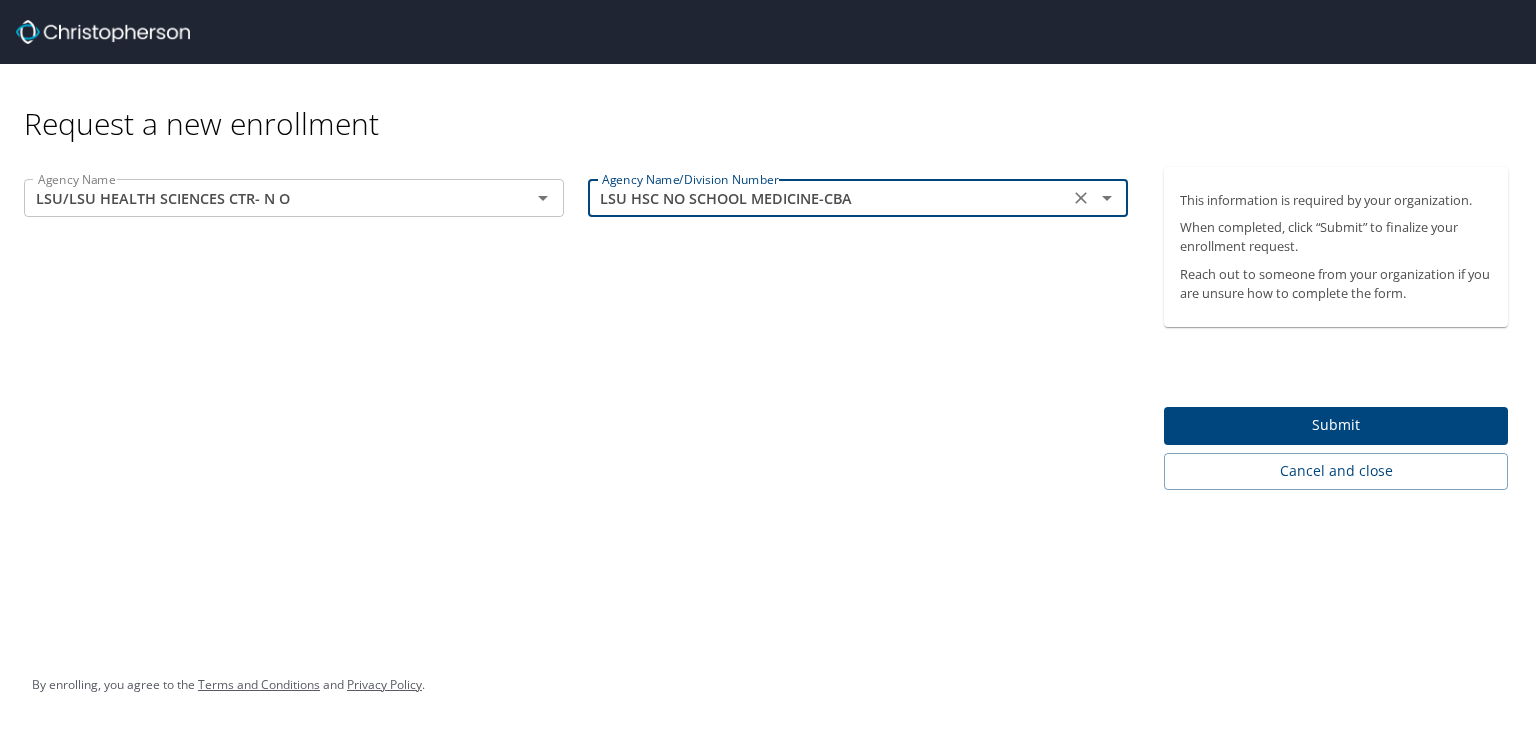 click on "LSU HSC NO SCHOOL MEDICINE-CBA" at bounding box center [828, 198] 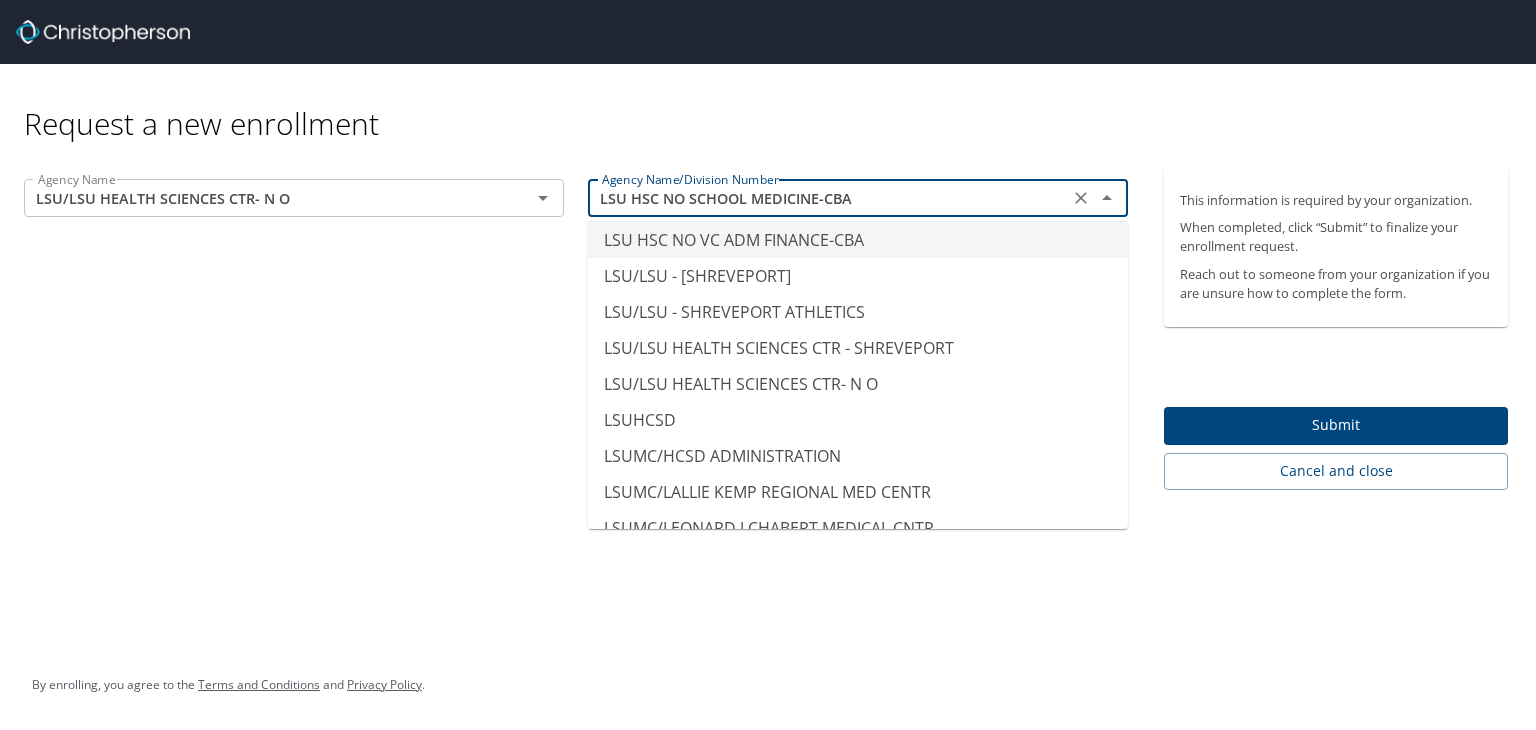 scroll, scrollTop: 9910, scrollLeft: 0, axis: vertical 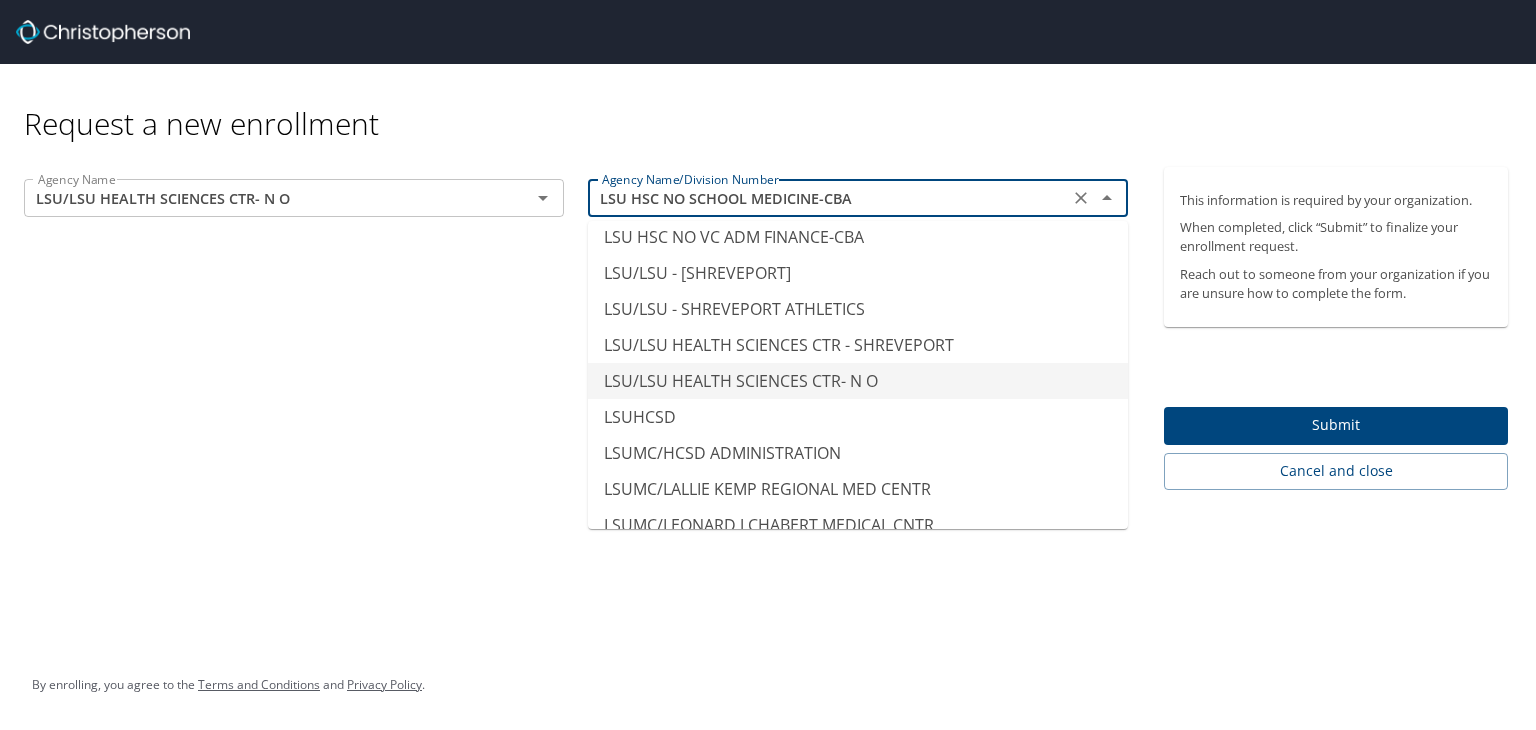 click on "LSU/LSU HEALTH SCIENCES CTR- N O" at bounding box center (858, 381) 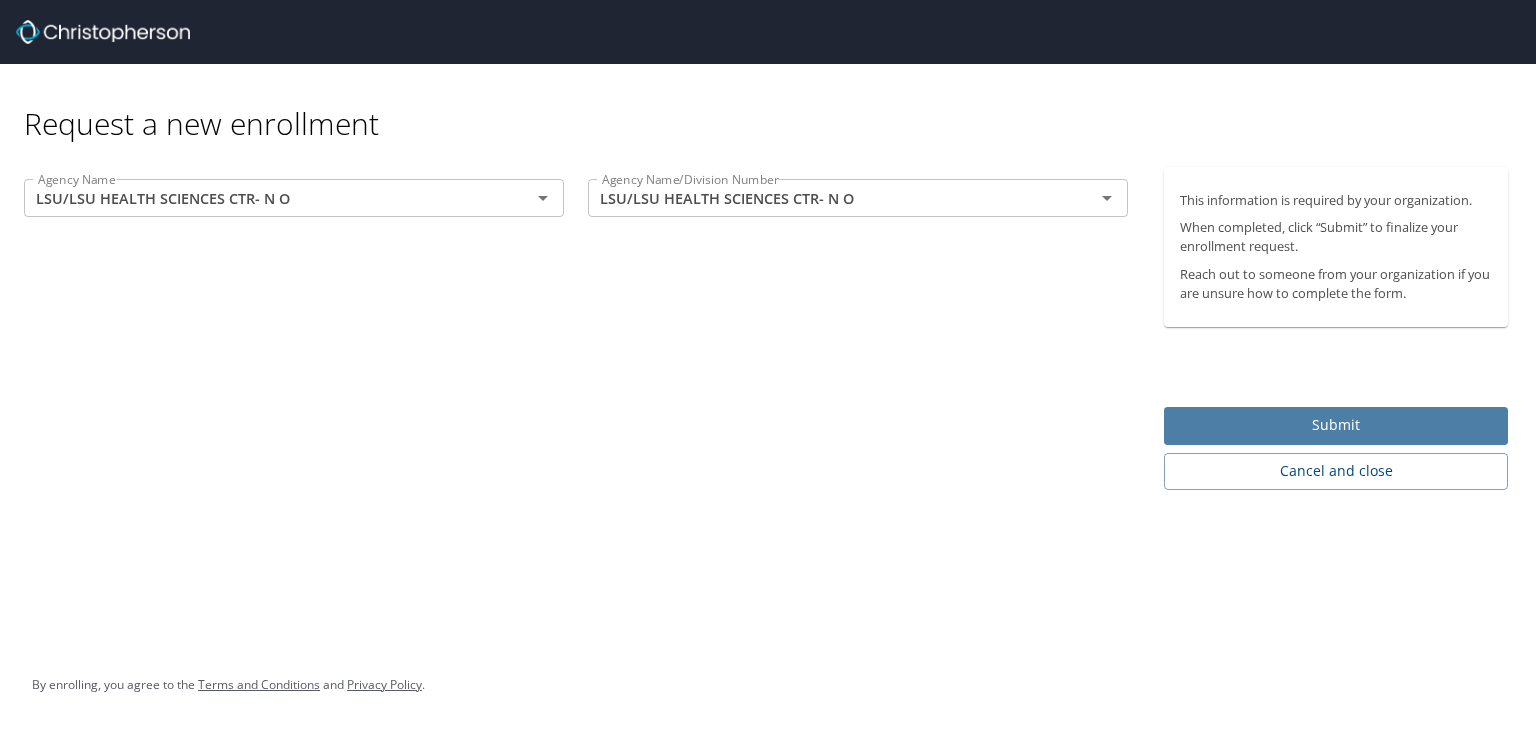 click on "Submit" at bounding box center (1336, 425) 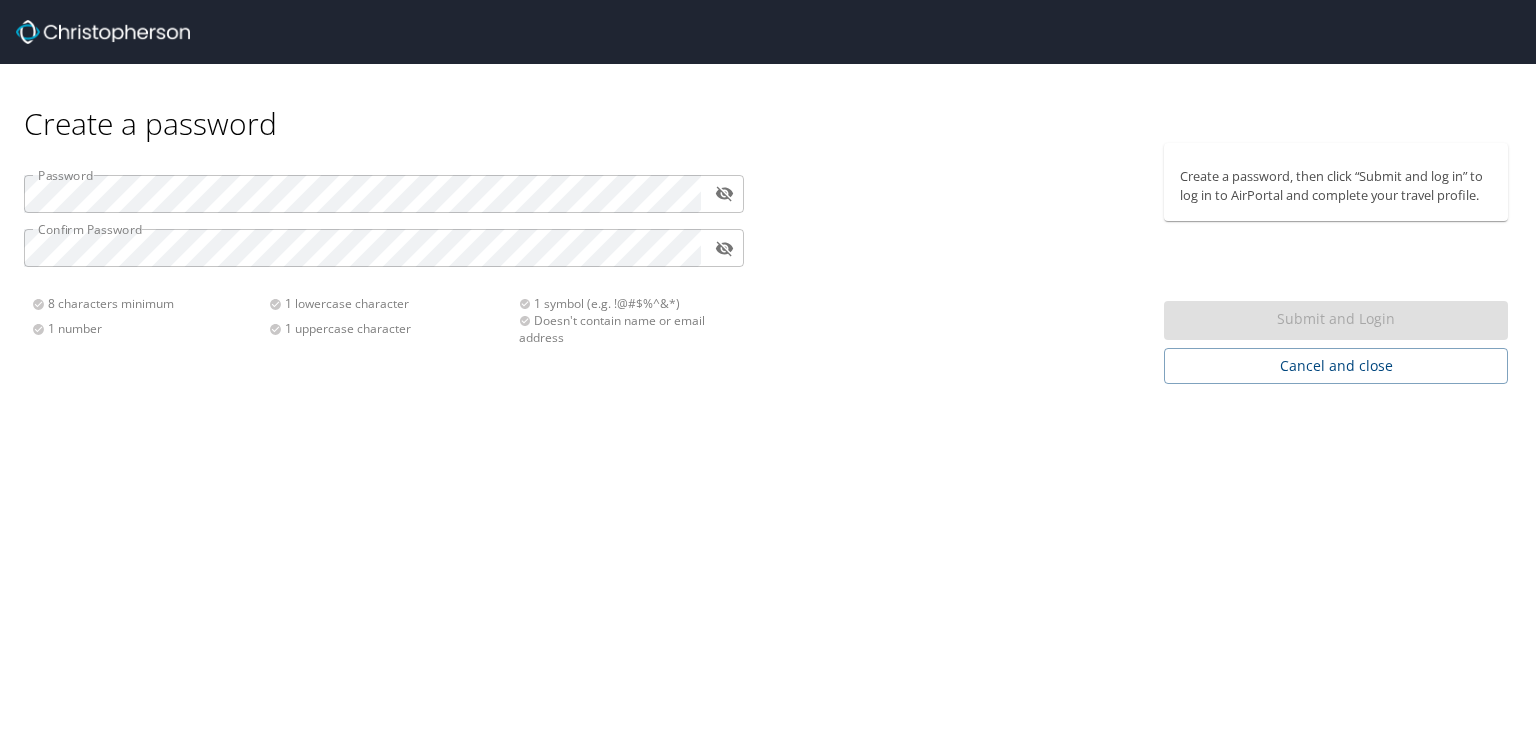 scroll, scrollTop: 0, scrollLeft: 0, axis: both 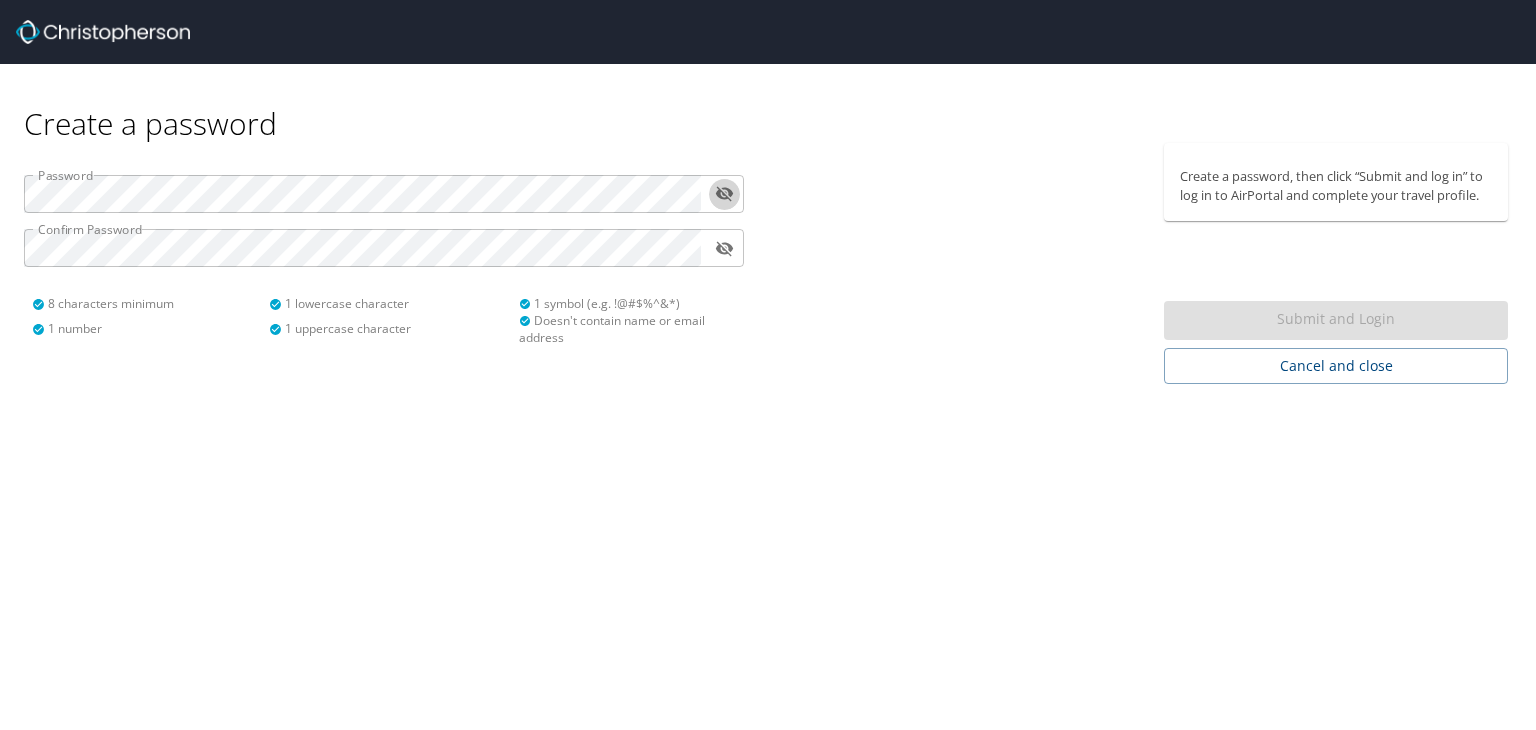 type 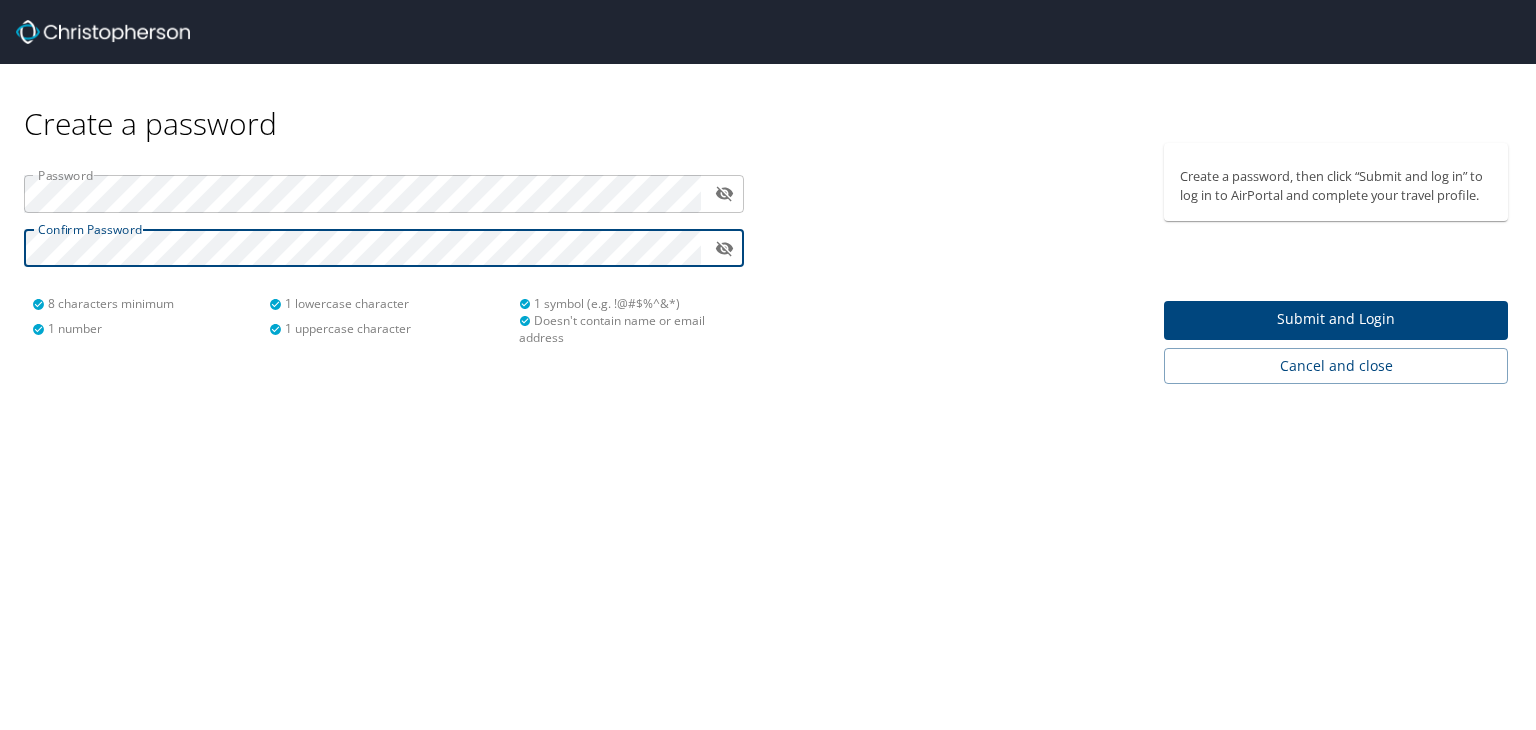 click on "Submit and Login" at bounding box center (1336, 319) 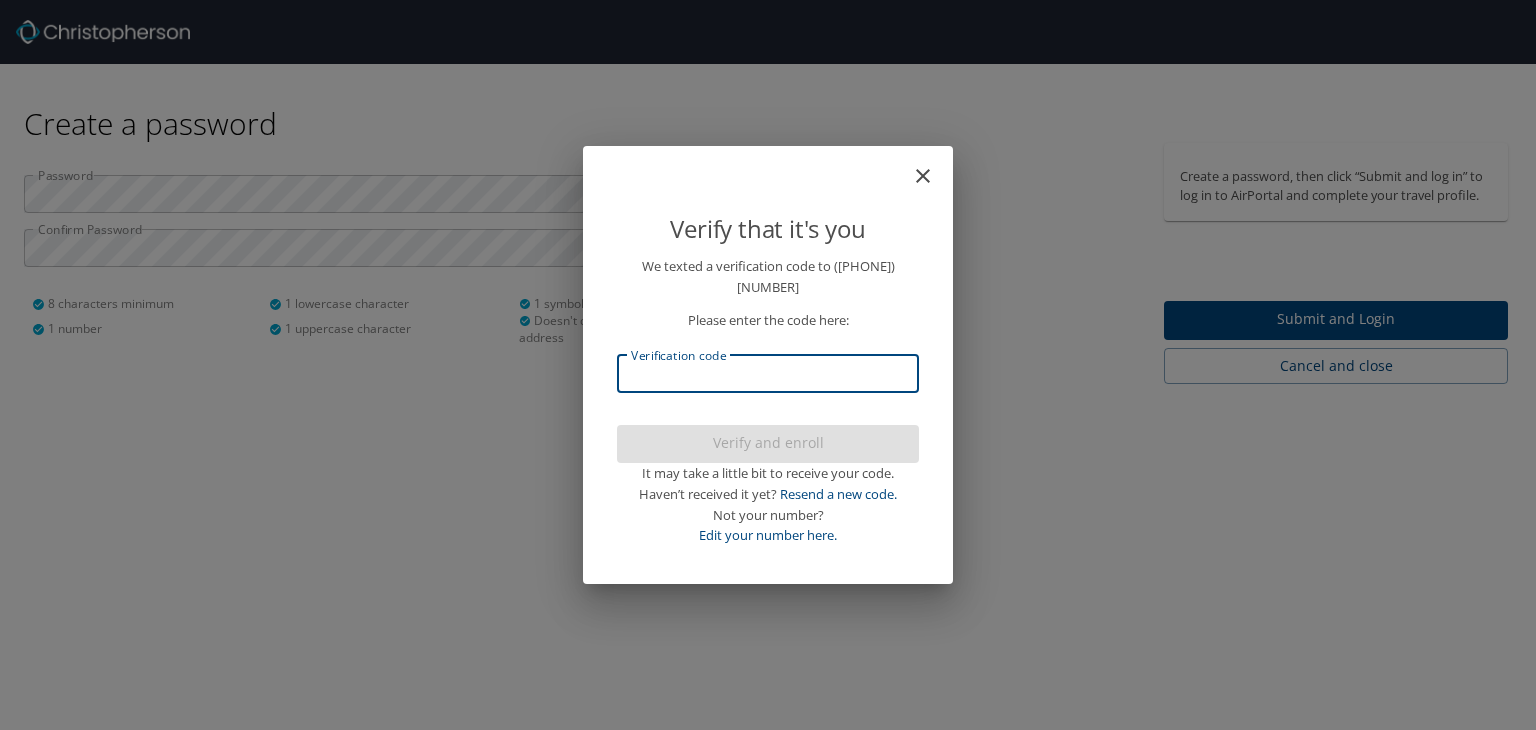 click on "Verification code" at bounding box center [768, 374] 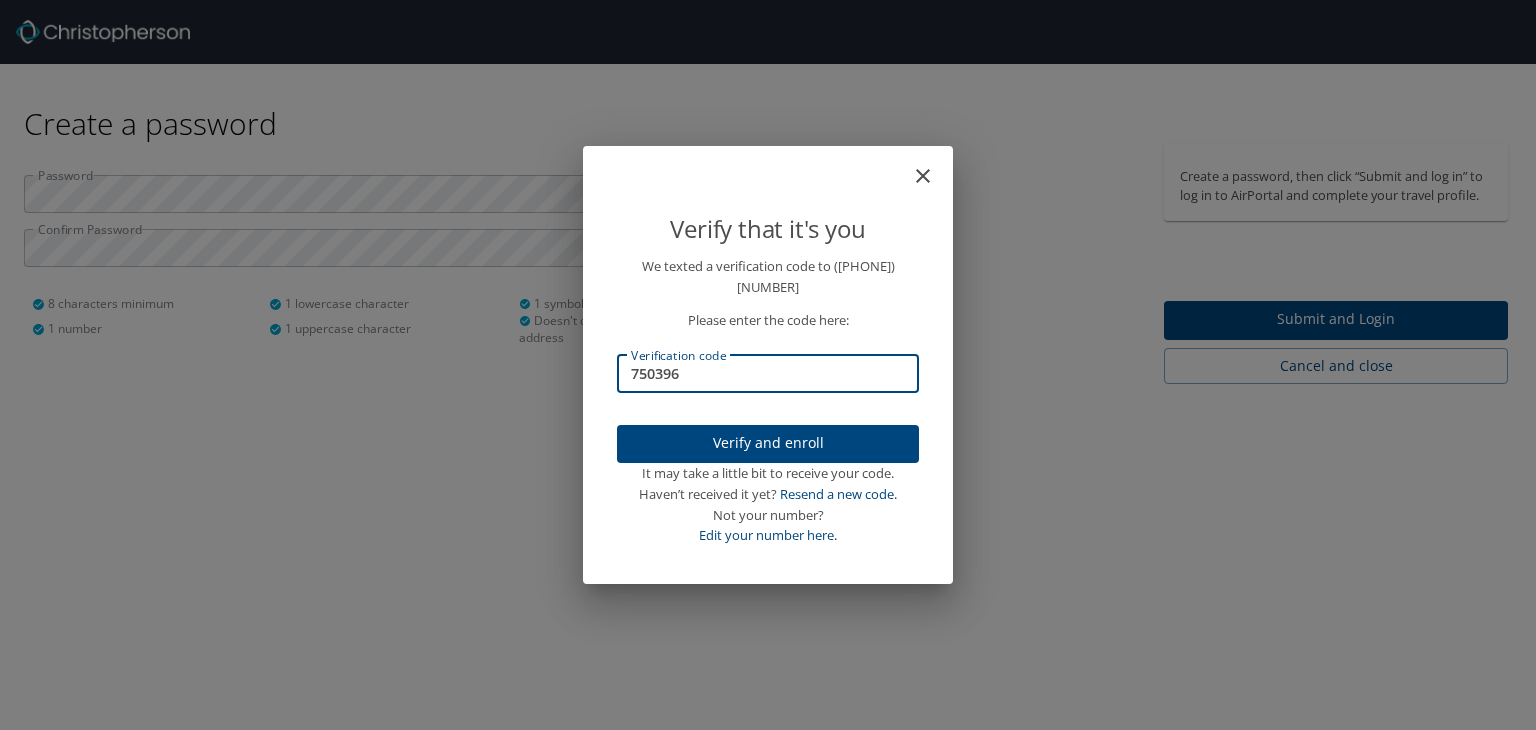 type on "750396" 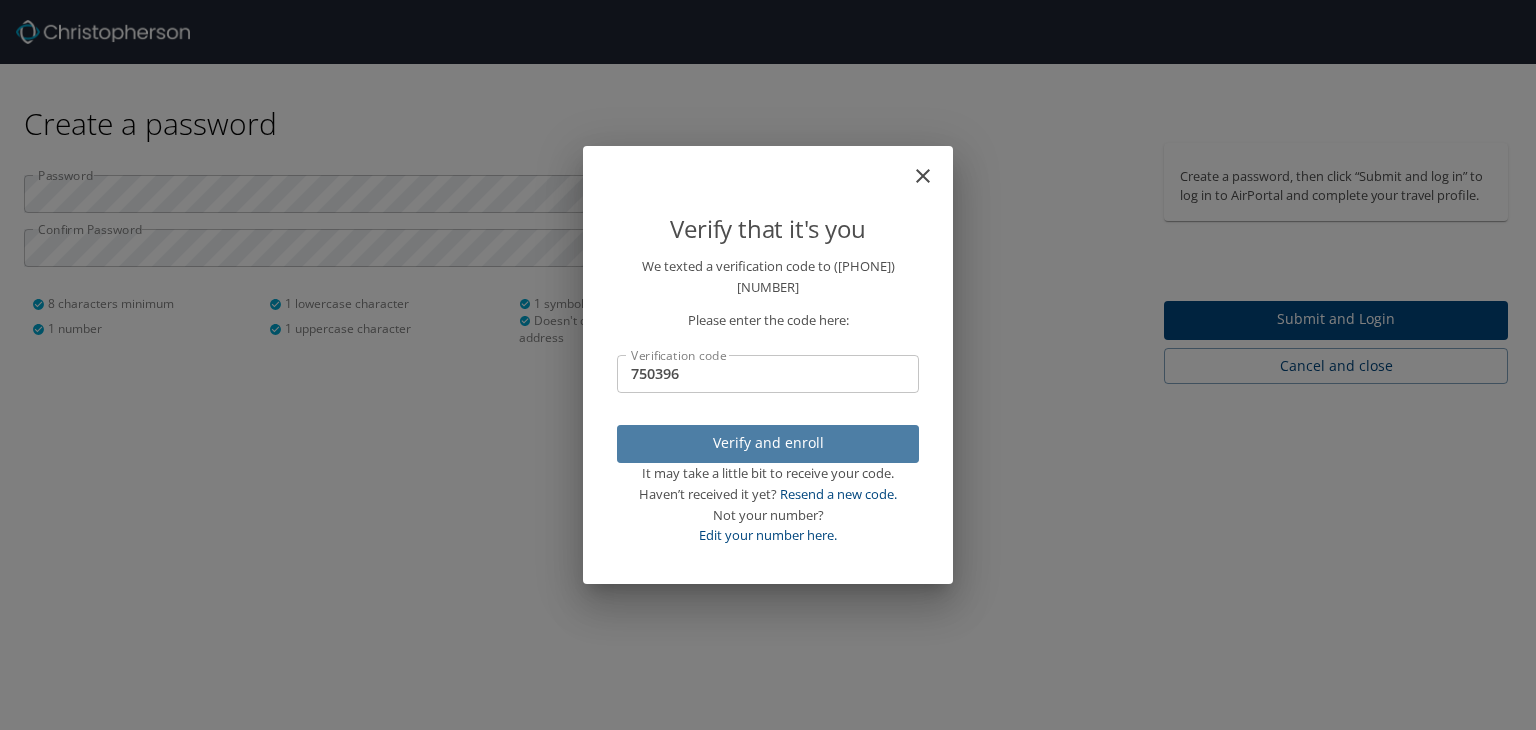 click on "Verify and enroll" at bounding box center (768, 443) 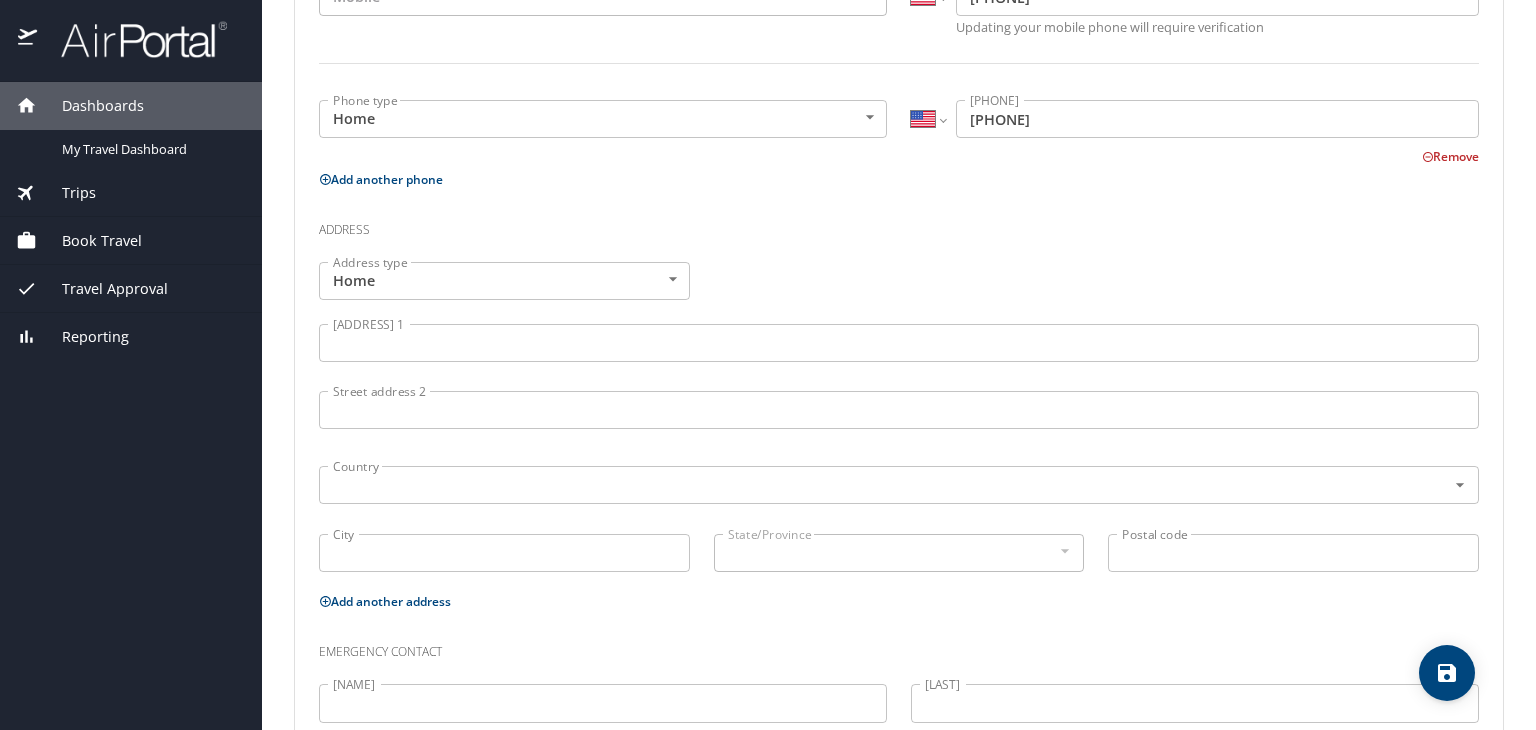 scroll, scrollTop: 572, scrollLeft: 0, axis: vertical 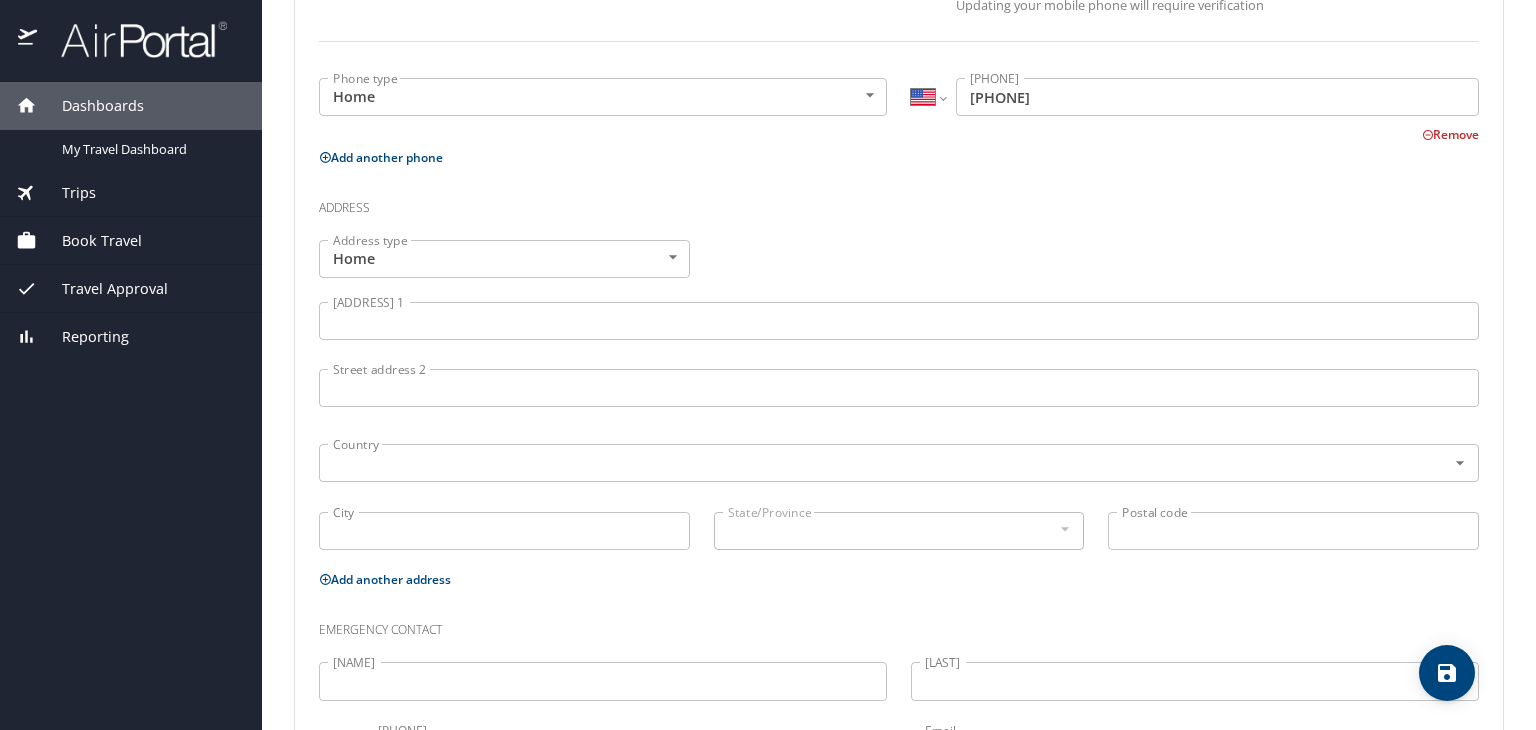 click on "[ADDRESS] 1" at bounding box center [899, 321] 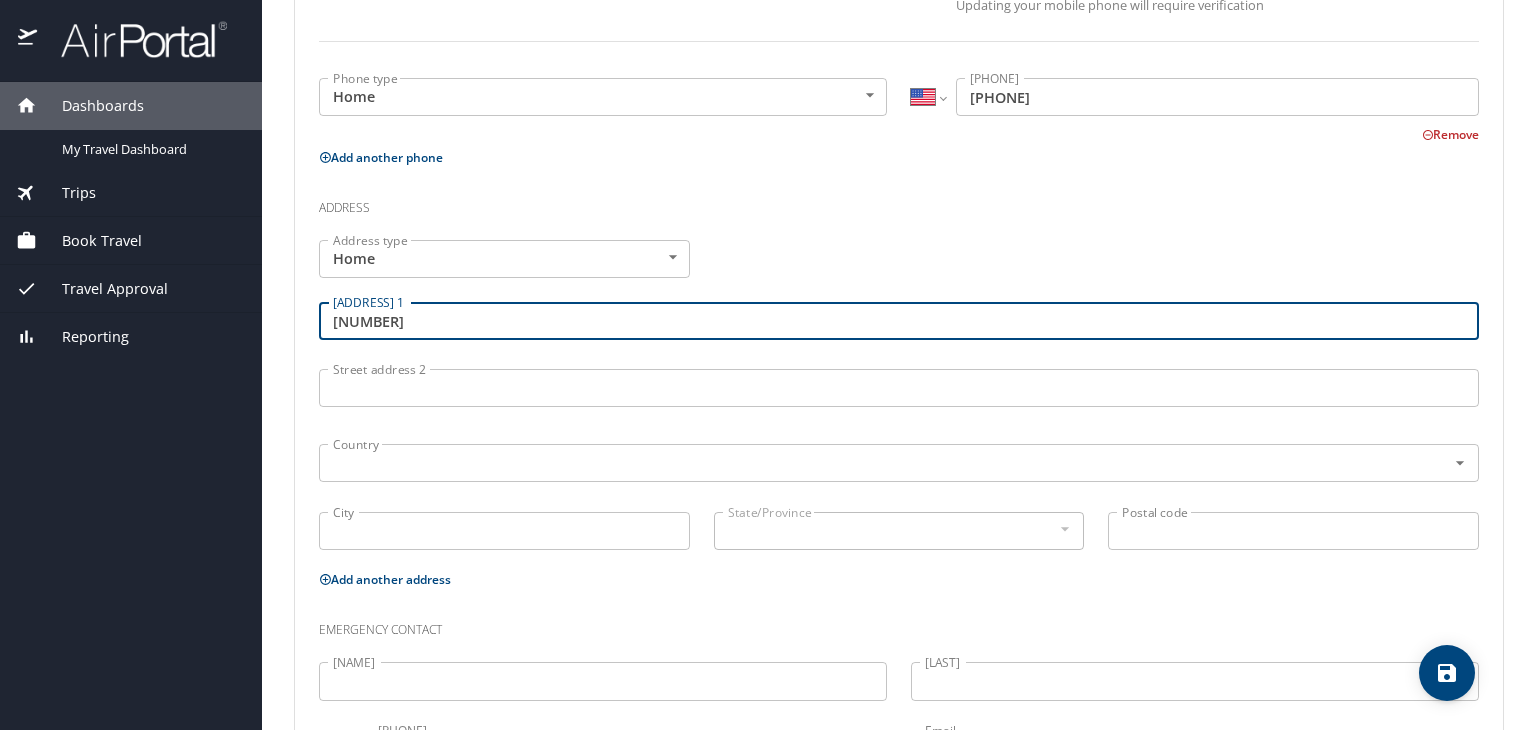 type on "[NUMBER]" 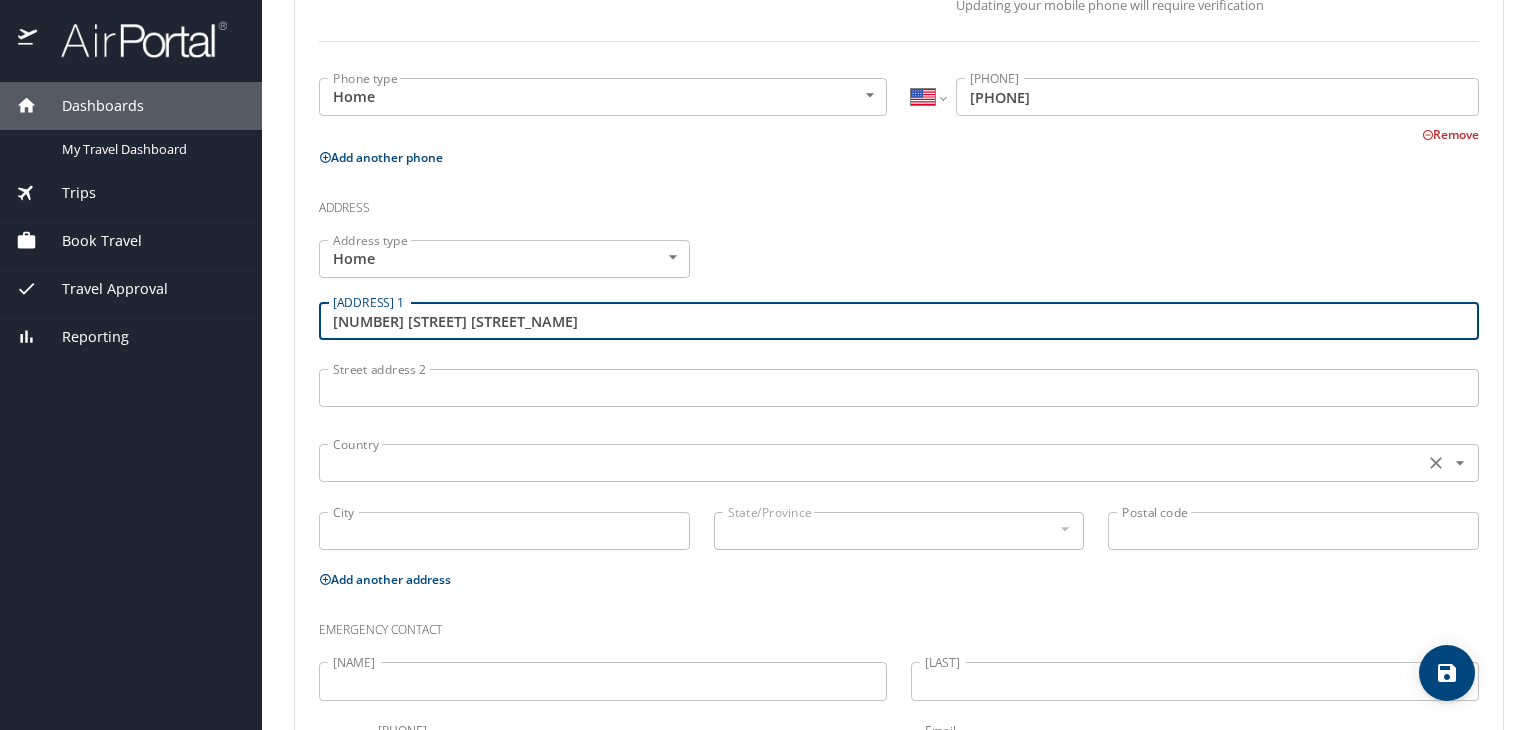 type on "[NUMBER] [STREET] [STREET_NAME]" 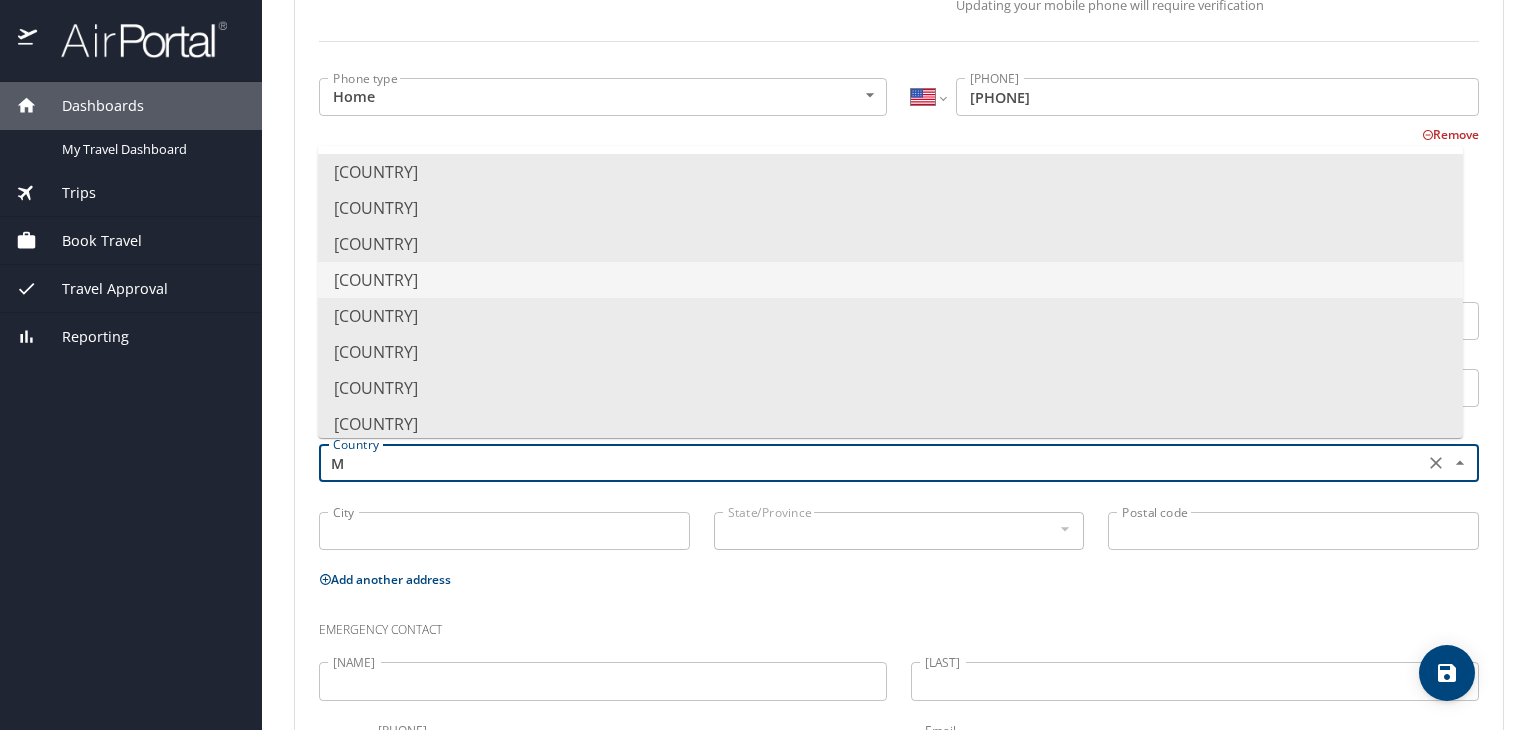 click on "[COUNTRY]" at bounding box center [890, 172] 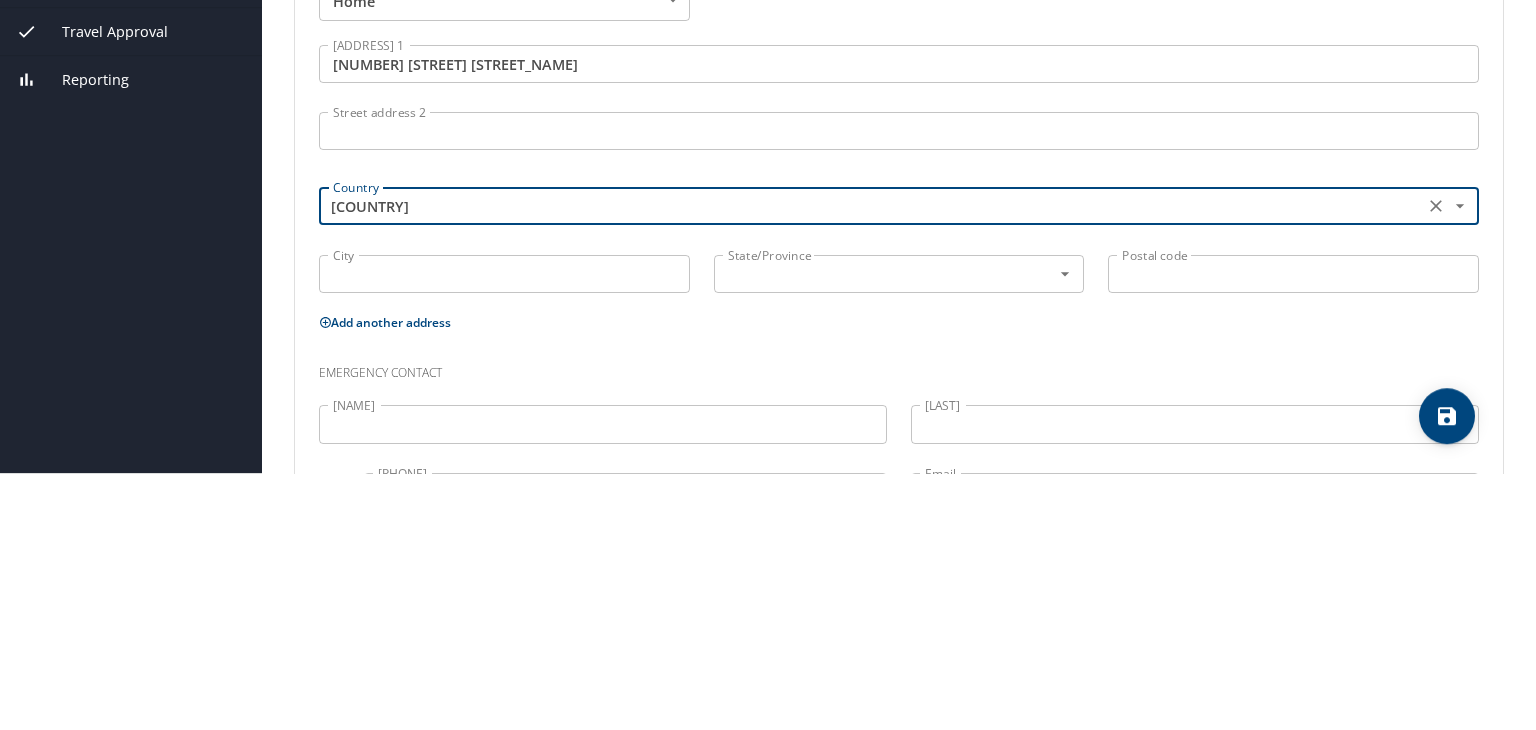 type on "[COUNTRY]" 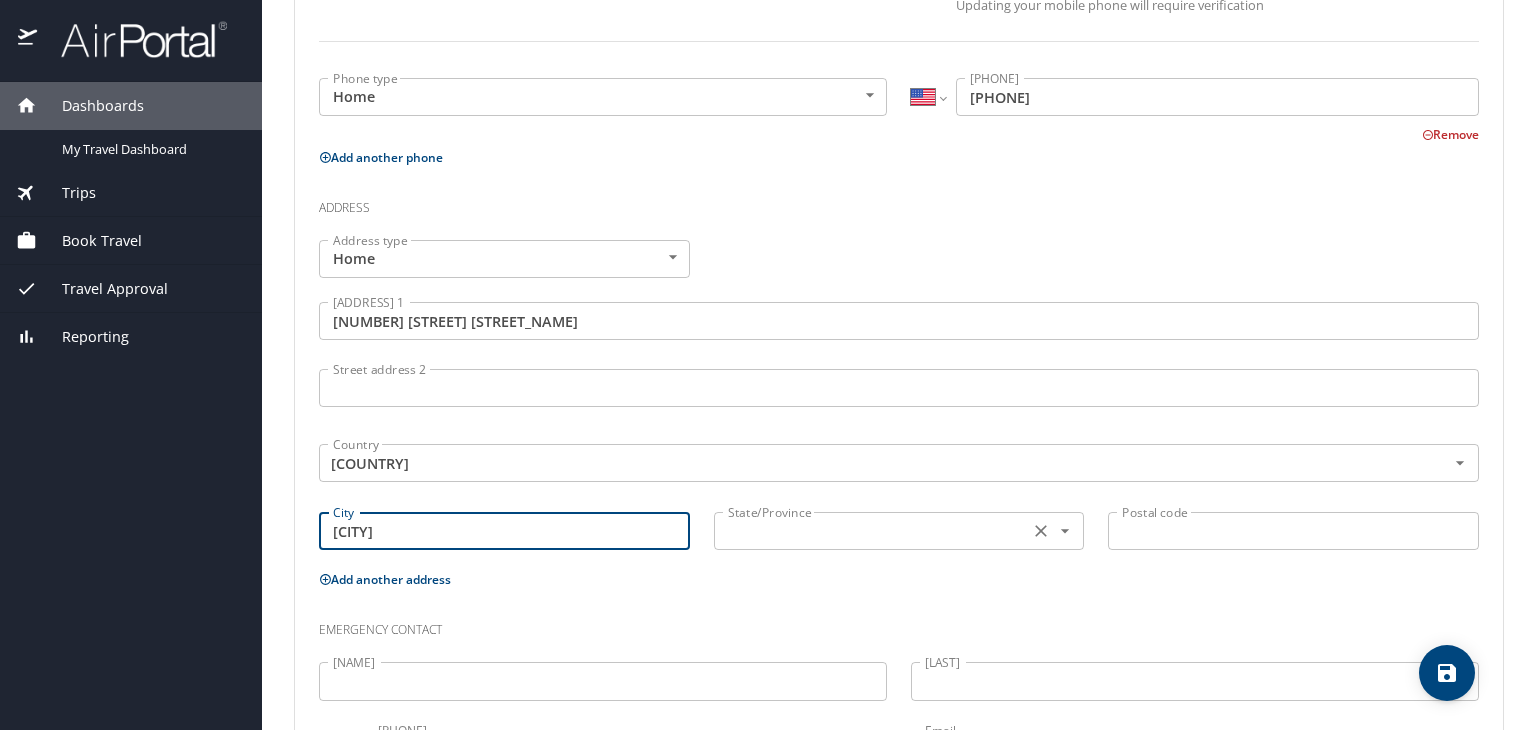 type on "[CITY]" 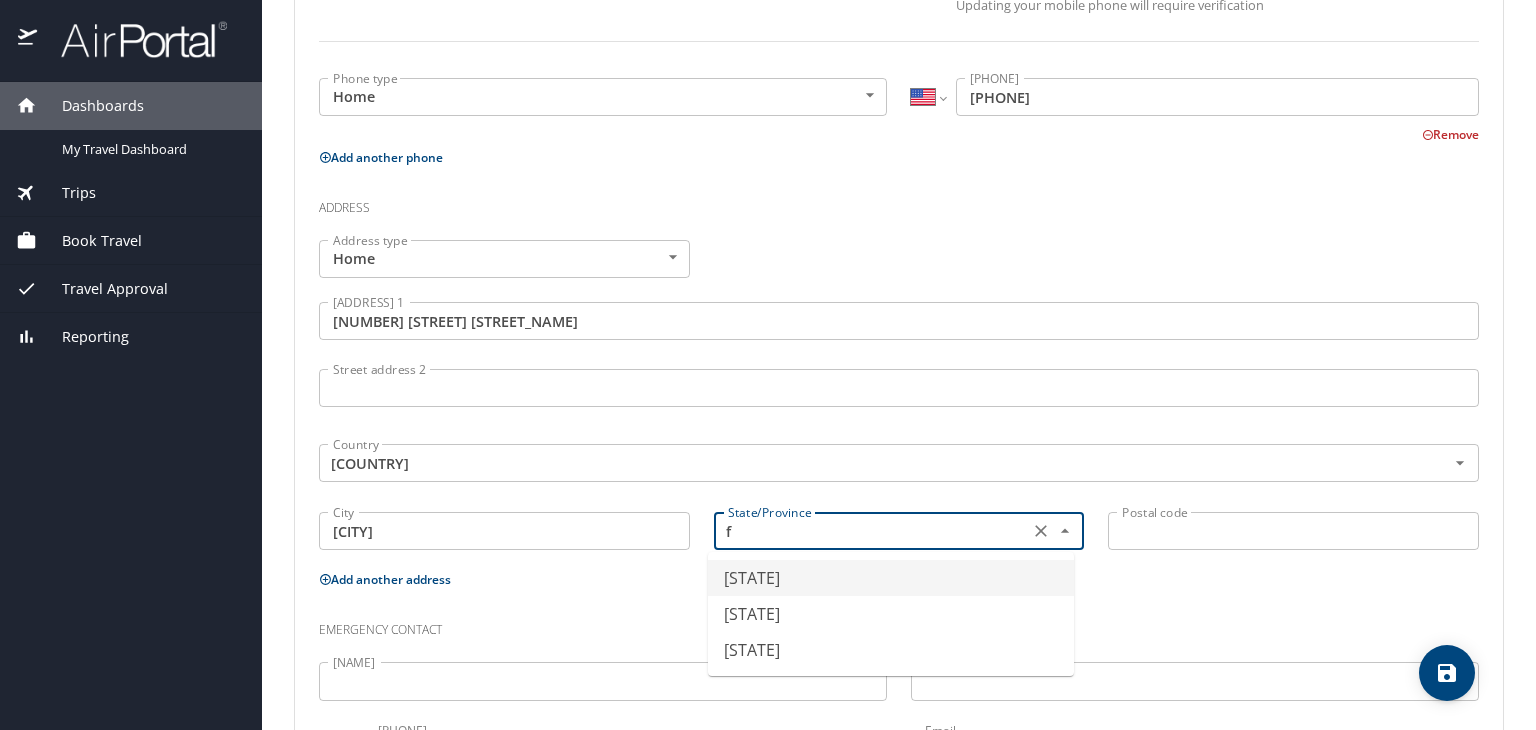 click on "[STATE]" at bounding box center (891, 650) 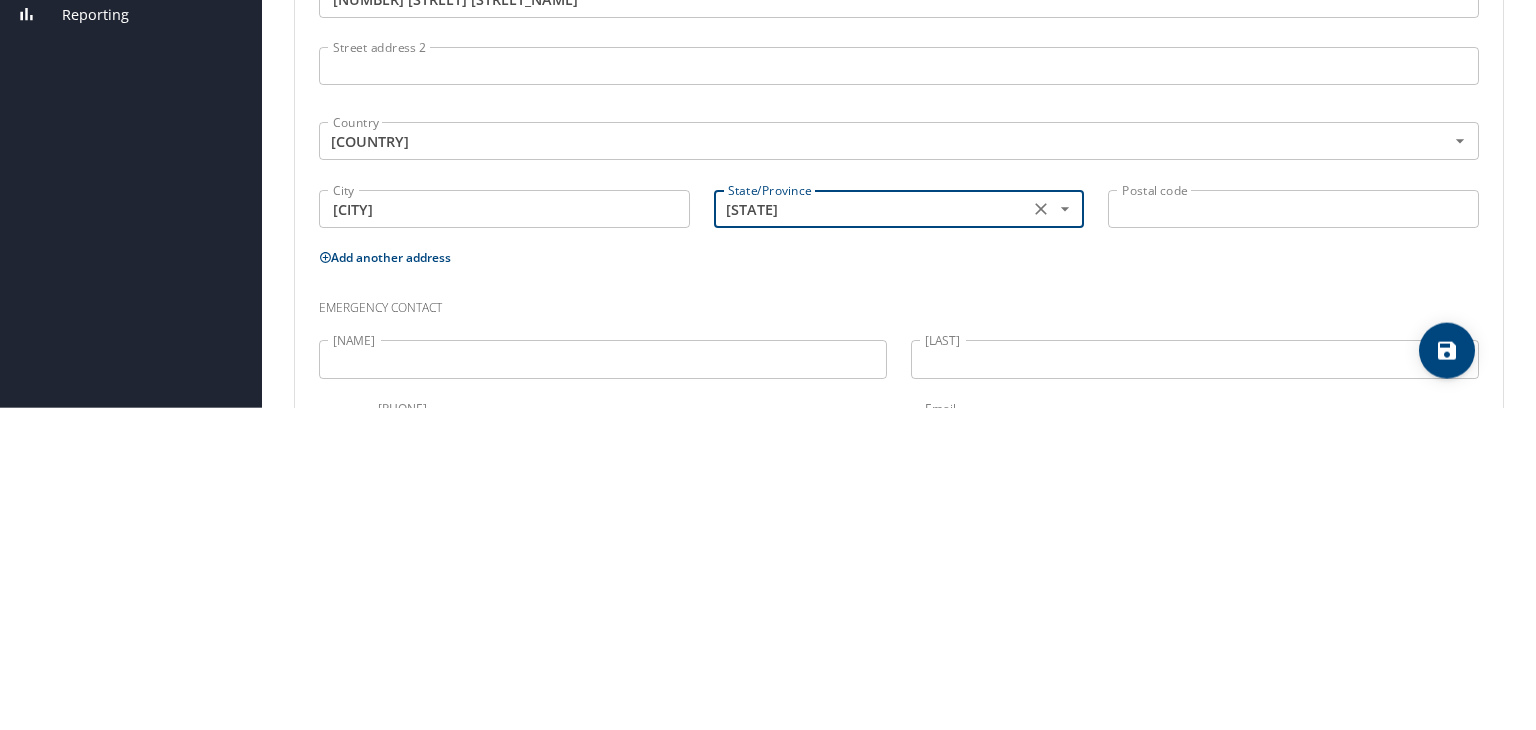 type on "[STATE]" 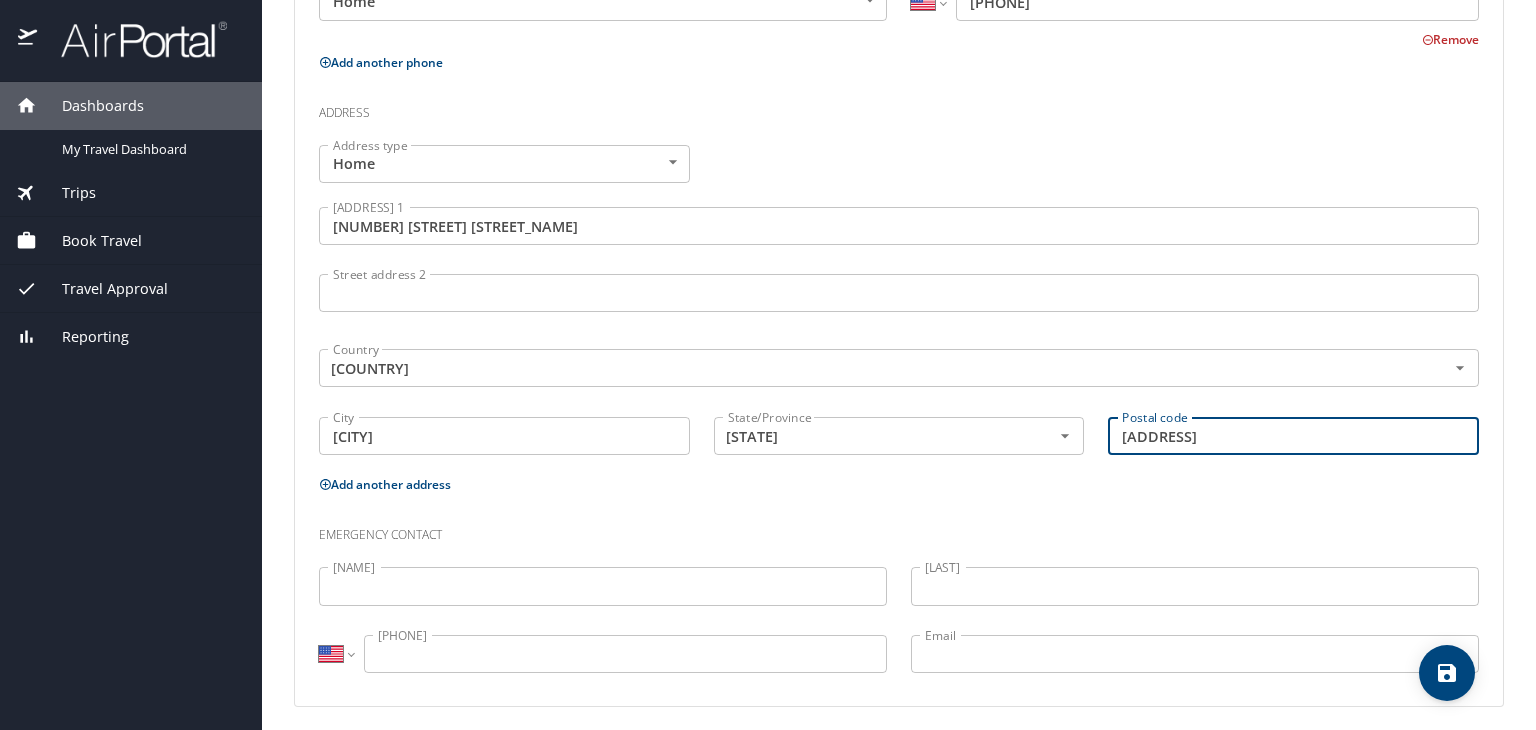 scroll, scrollTop: 673, scrollLeft: 0, axis: vertical 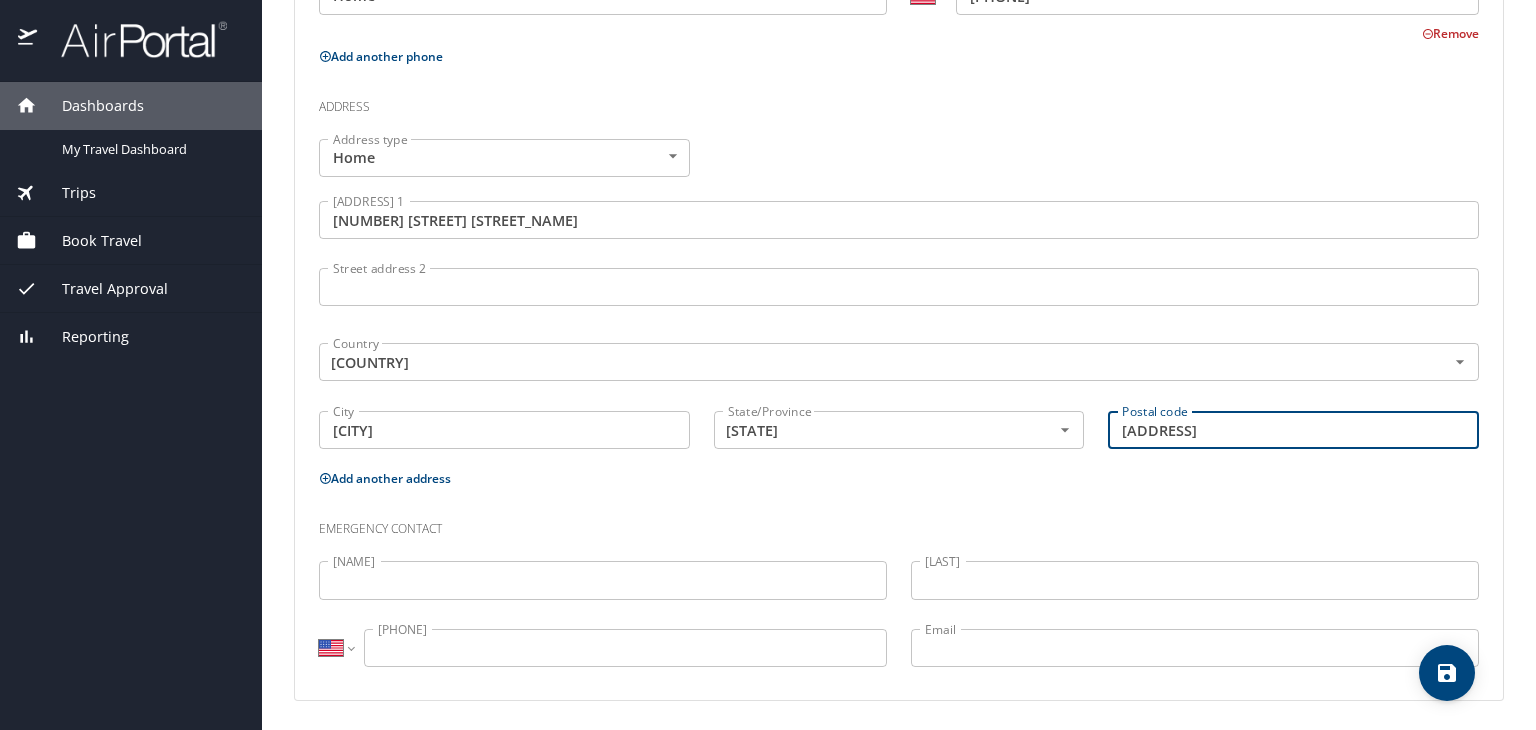 type on "[ADDRESS]" 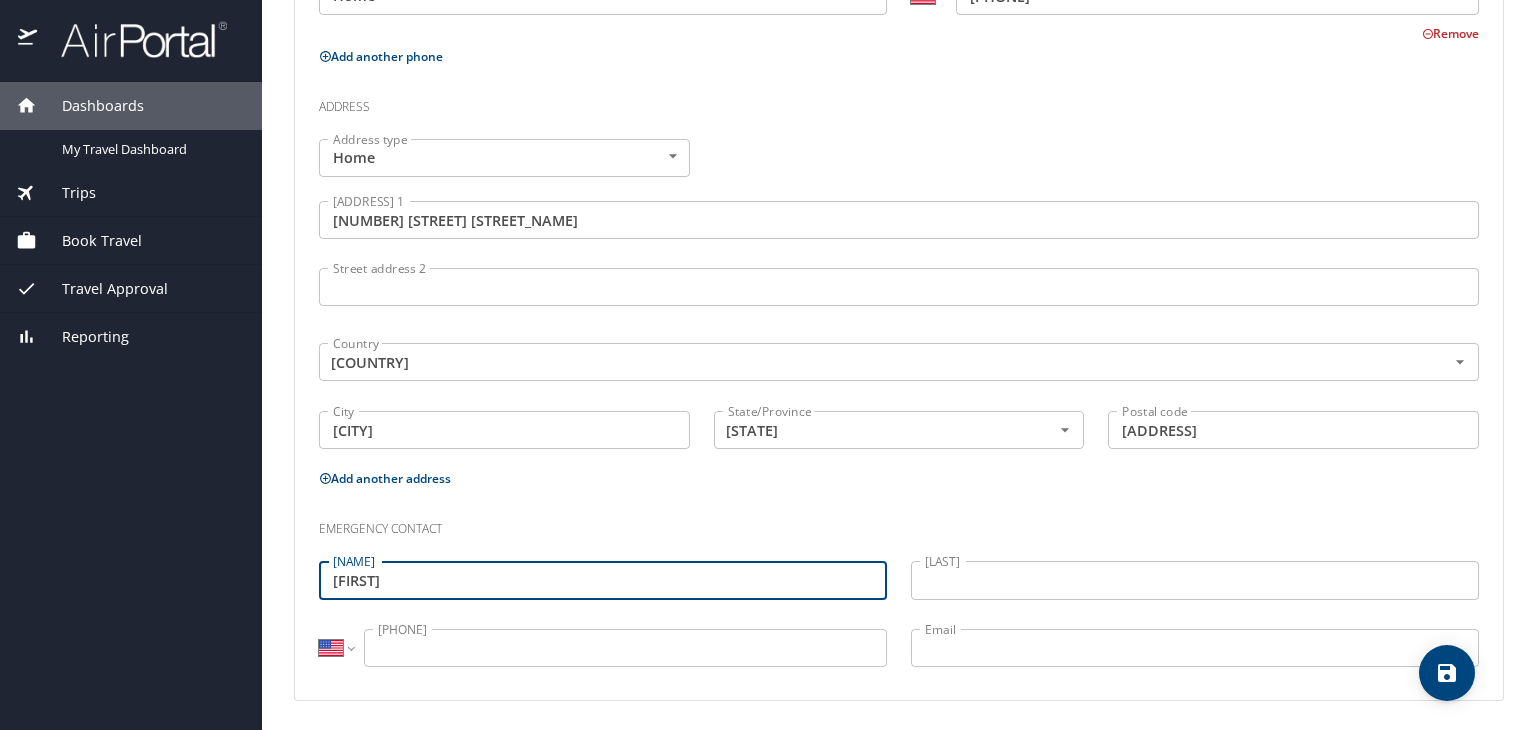 type on "[FIRST]" 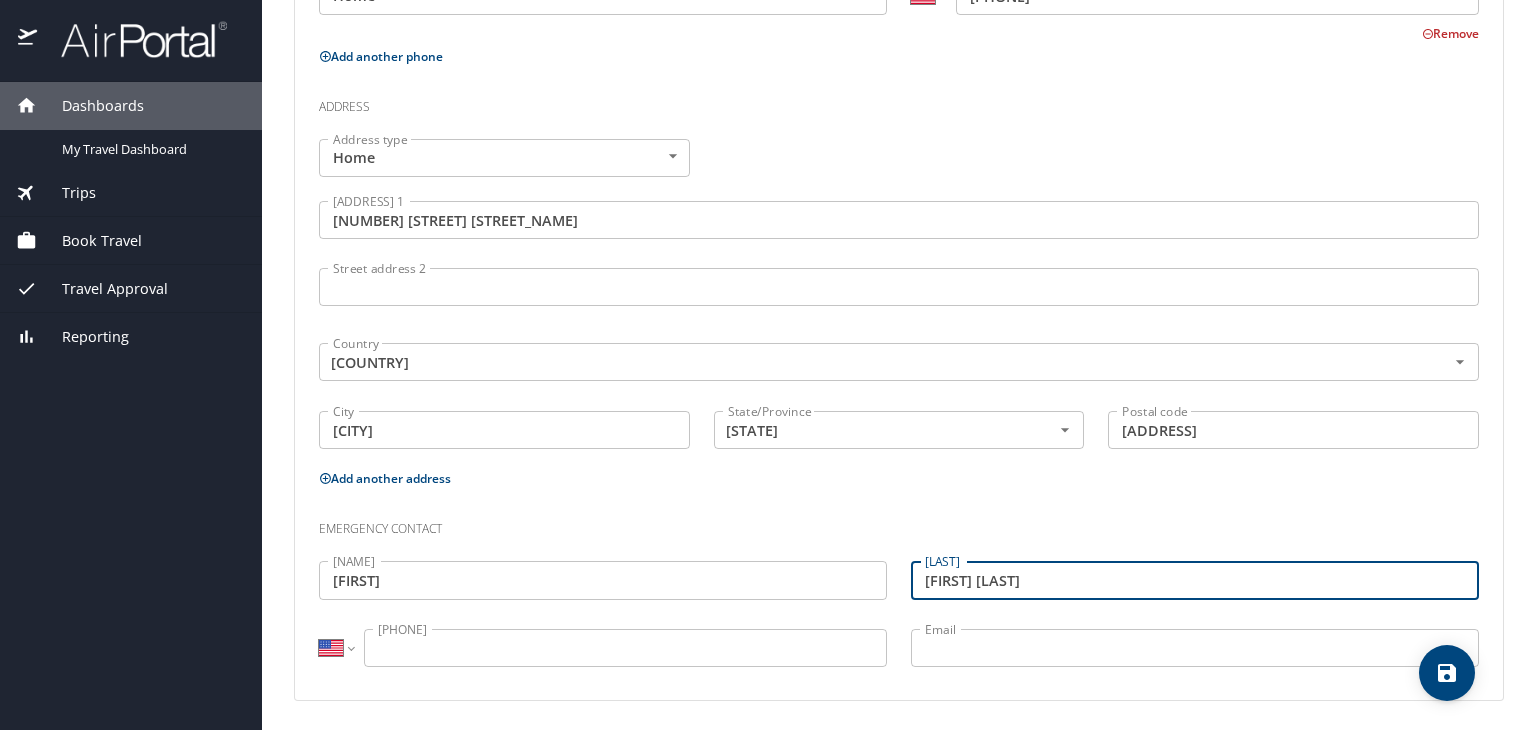 type on "[FIRST] [LAST]" 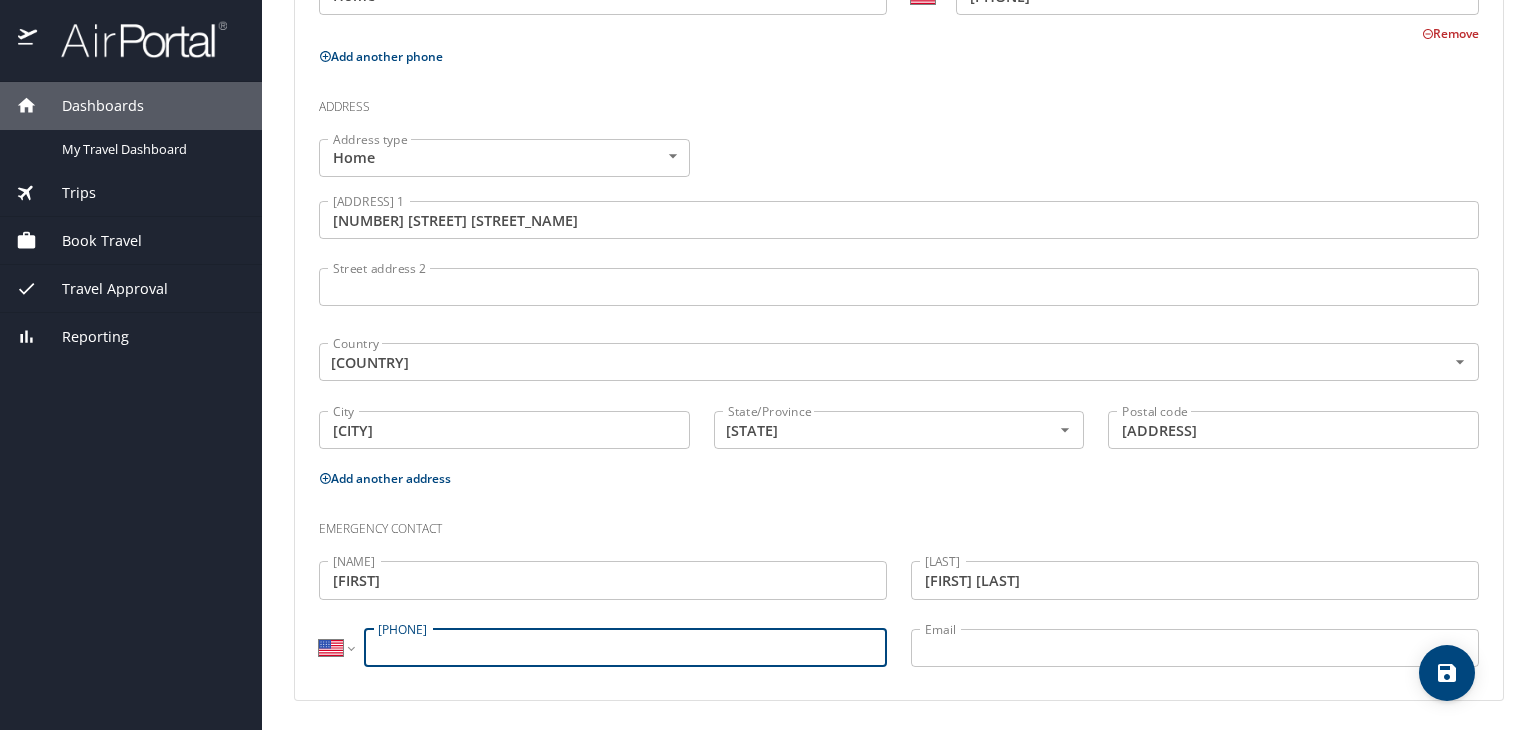 click on "[PHONE]" at bounding box center [625, 648] 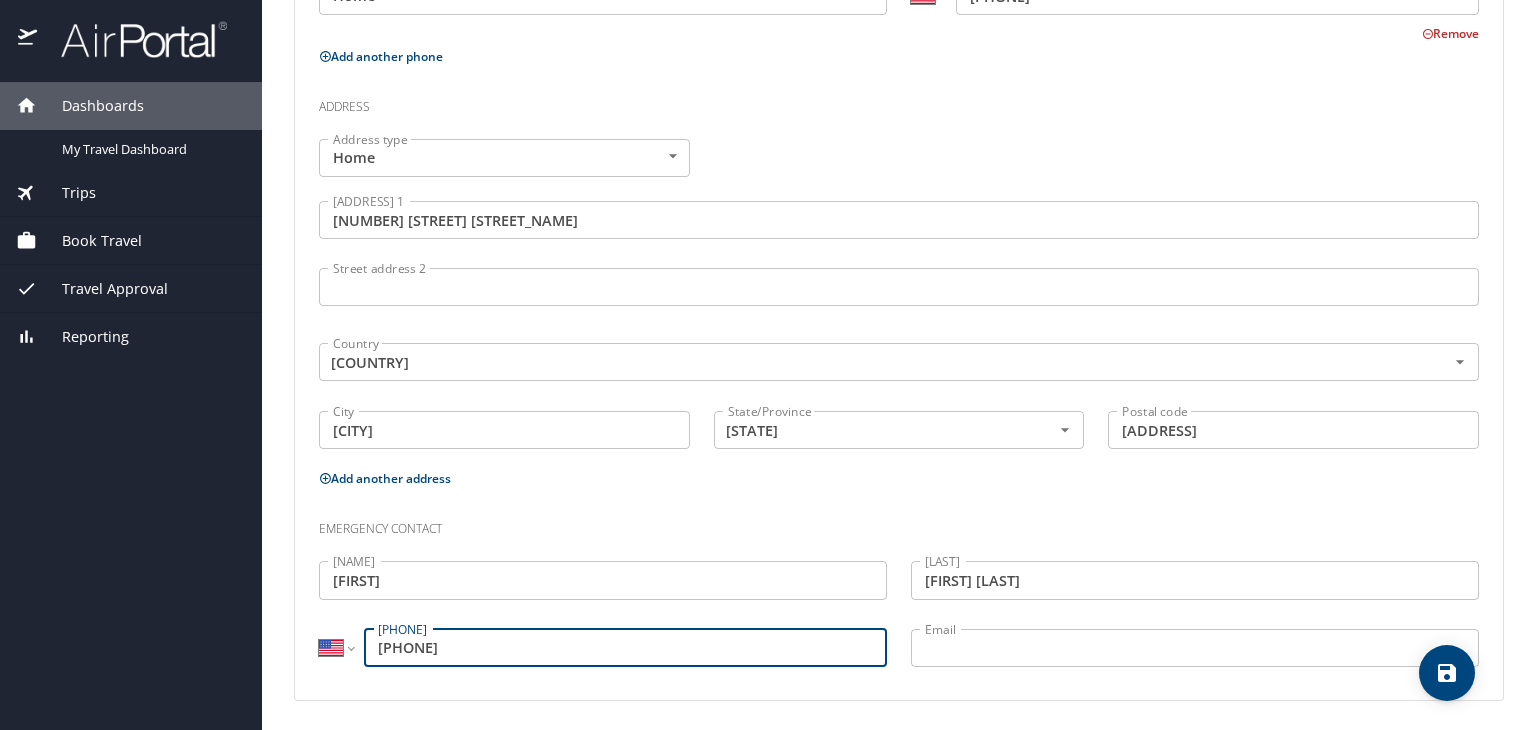 type on "[PHONE]" 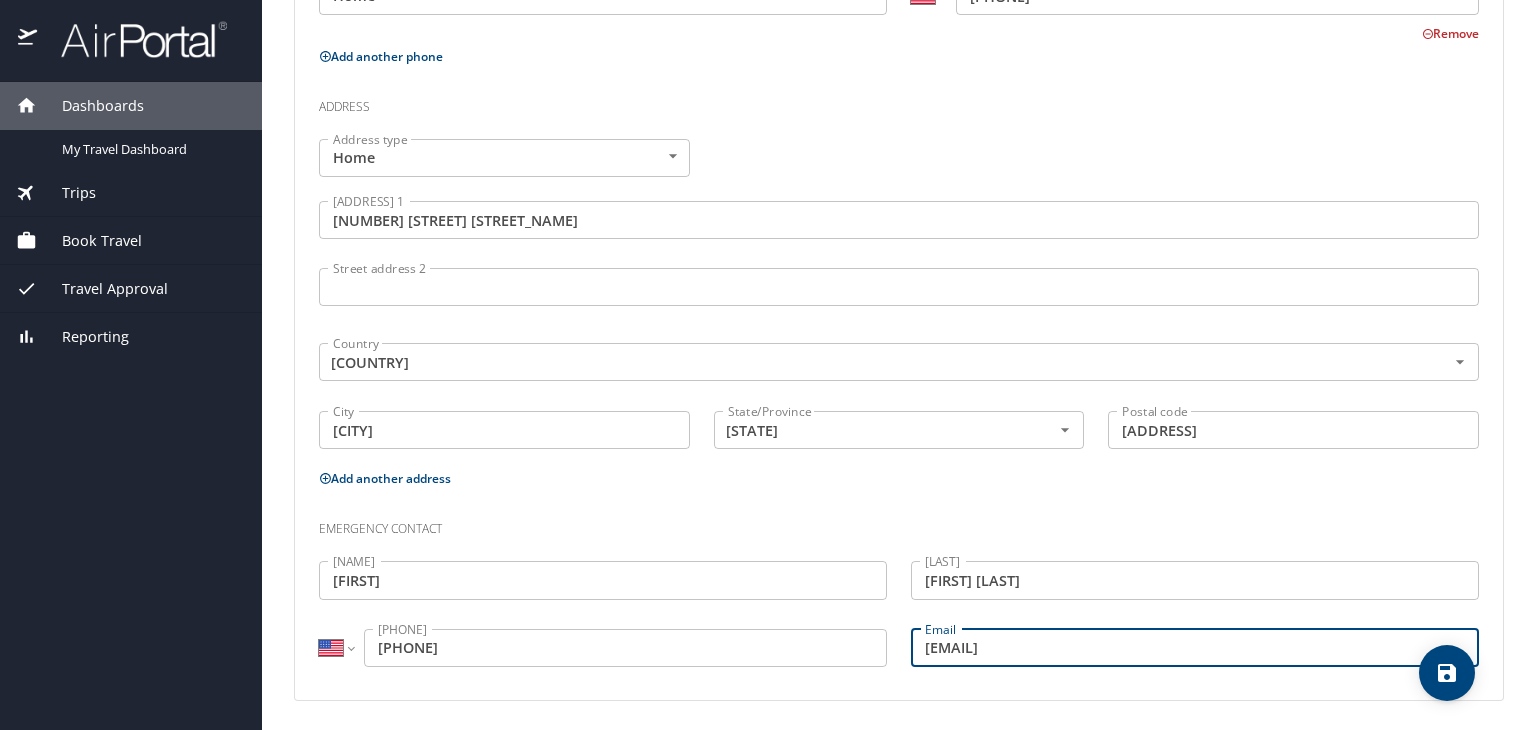 type on "[EMAIL]" 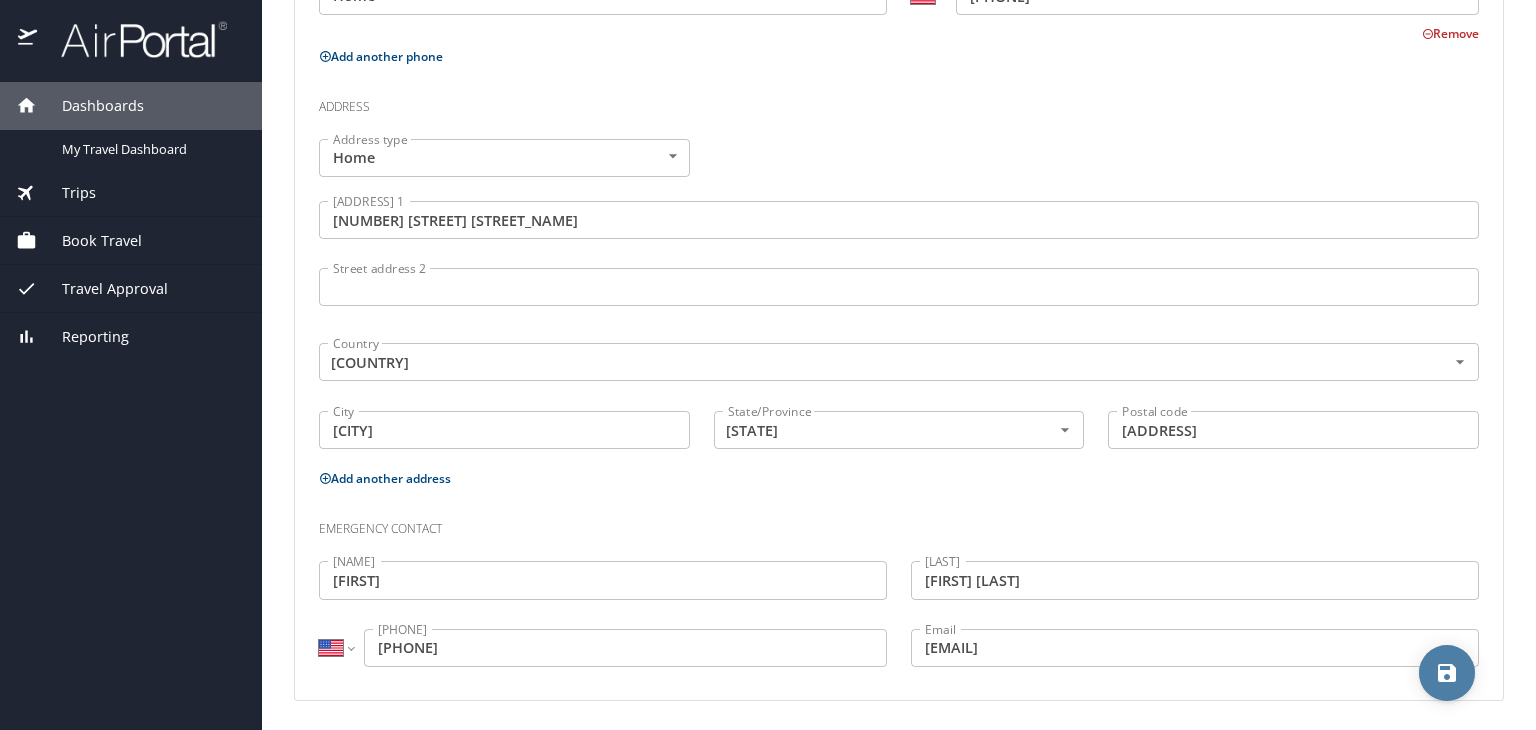 click at bounding box center (1447, 673) 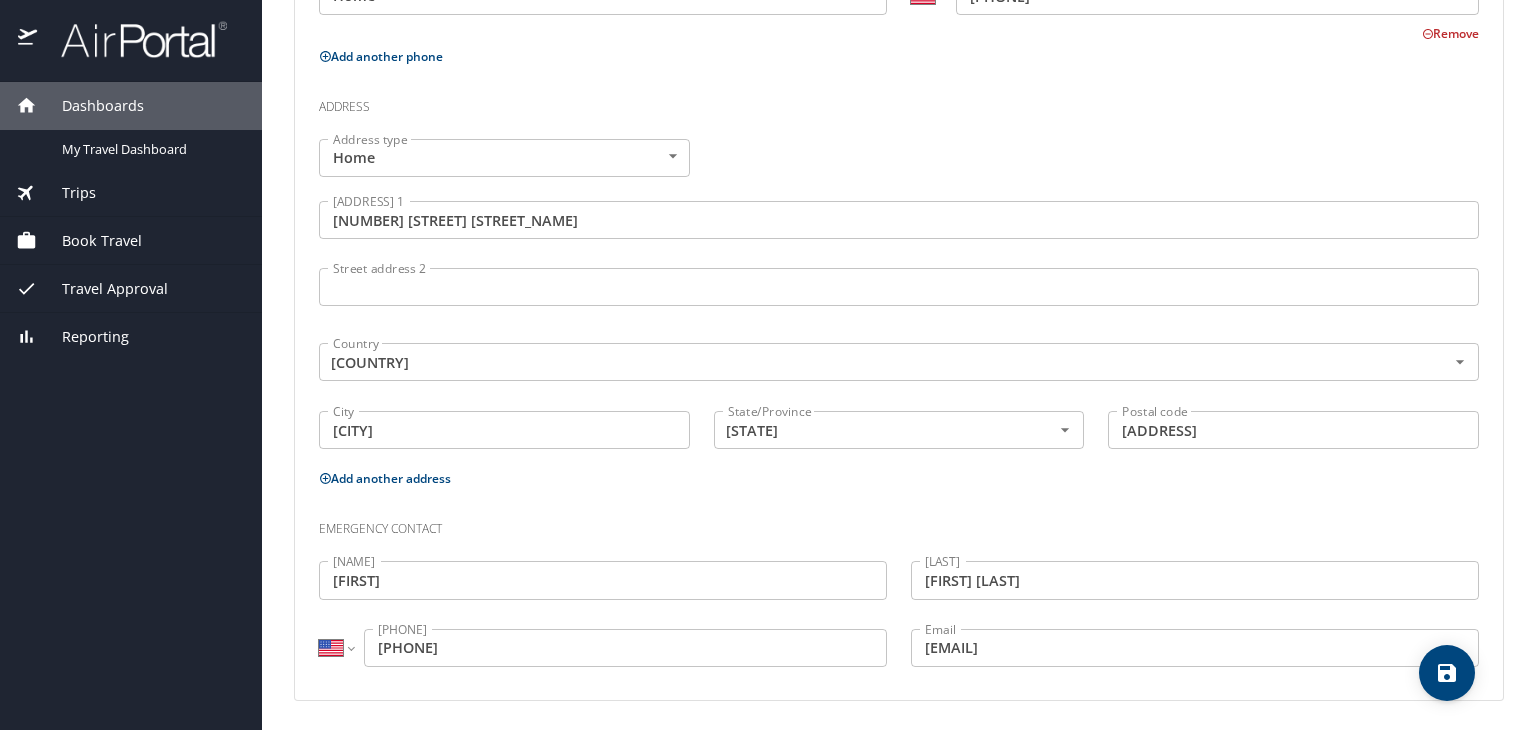click on "Book Travel" at bounding box center [131, 241] 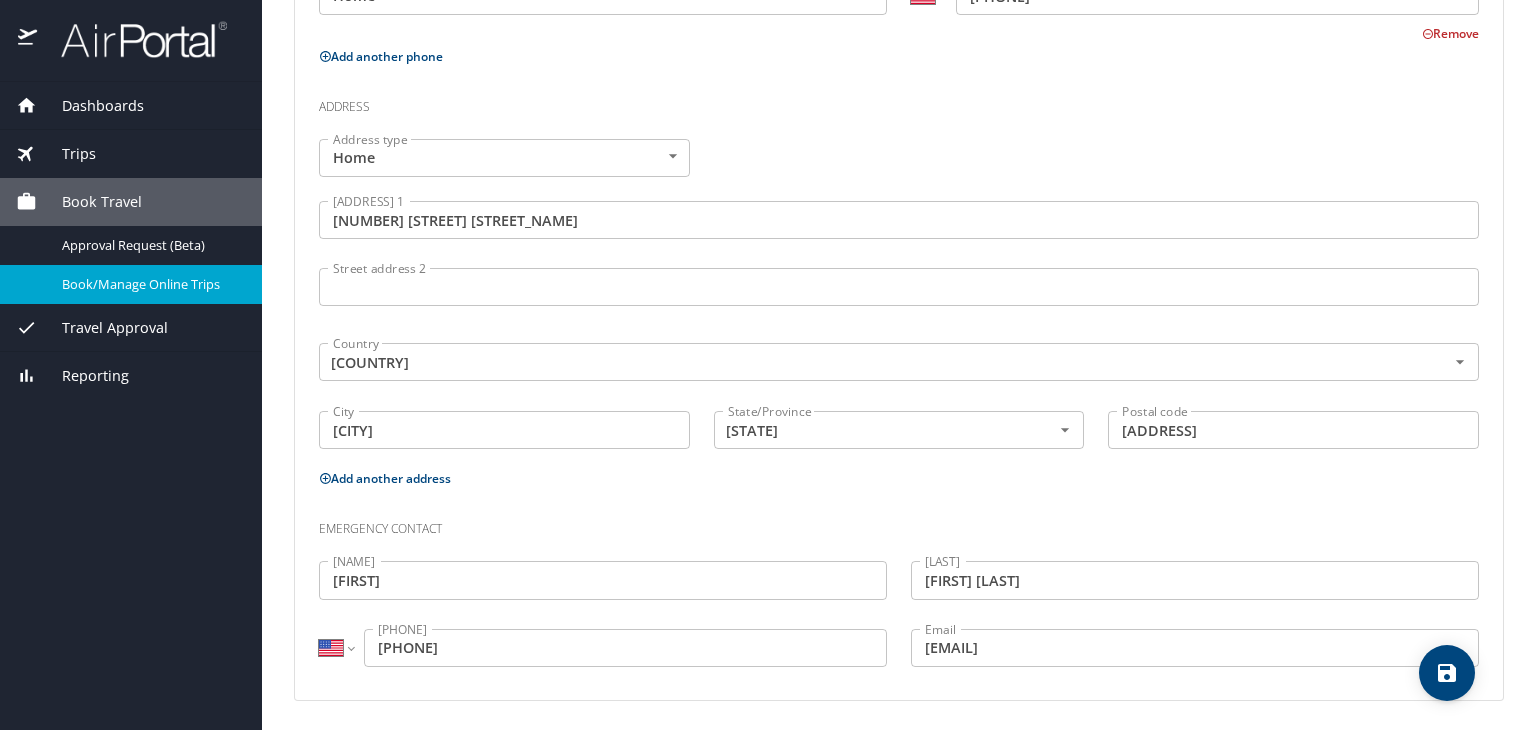 click on "Book/Manage Online Trips" at bounding box center [150, 284] 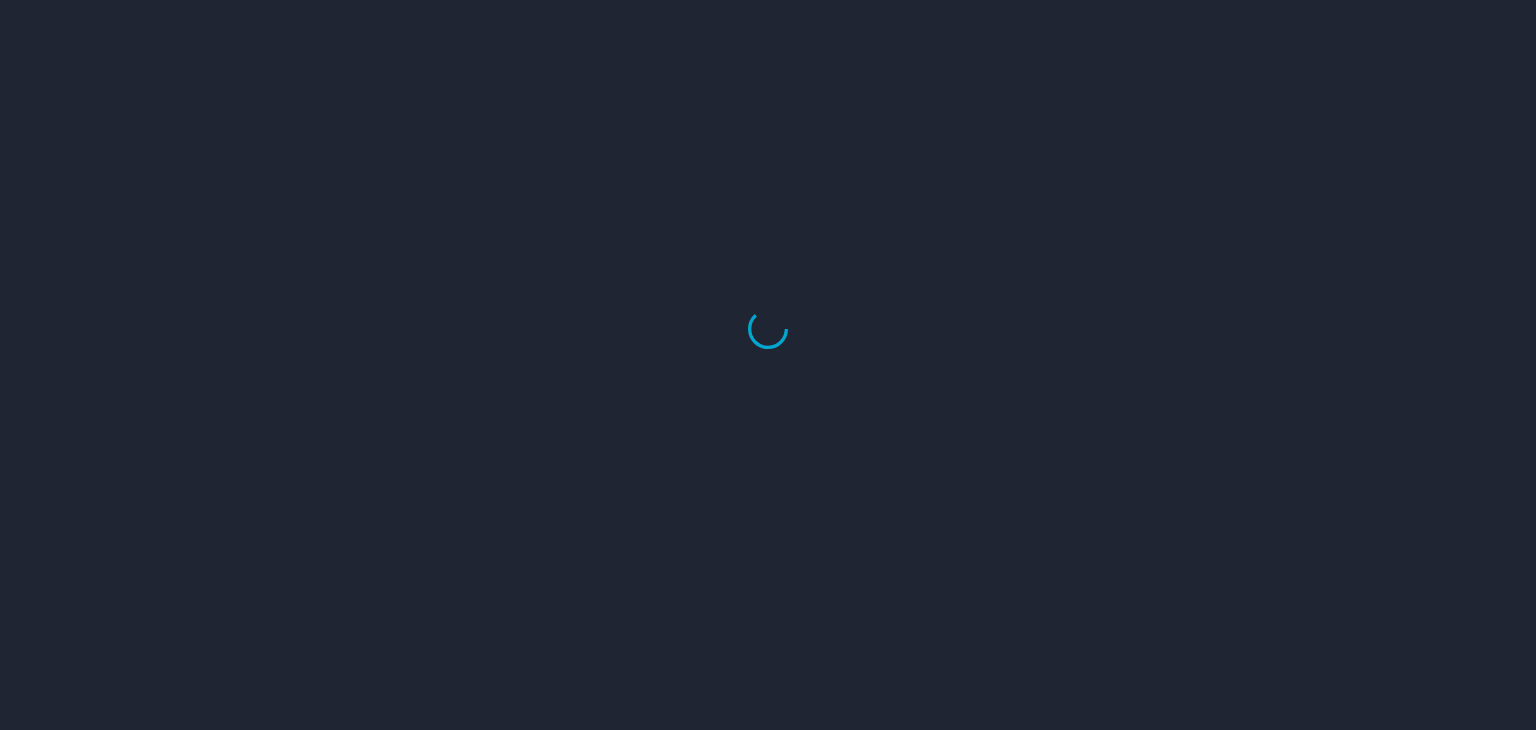 scroll, scrollTop: 0, scrollLeft: 0, axis: both 